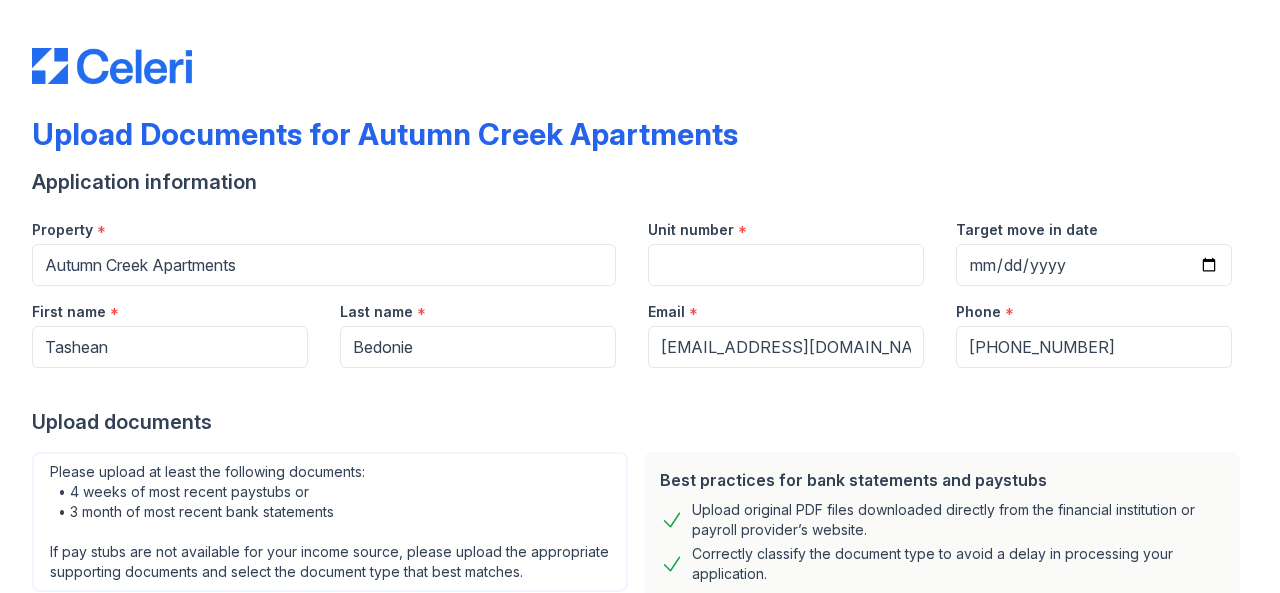click on "Unit number" at bounding box center (786, 265) 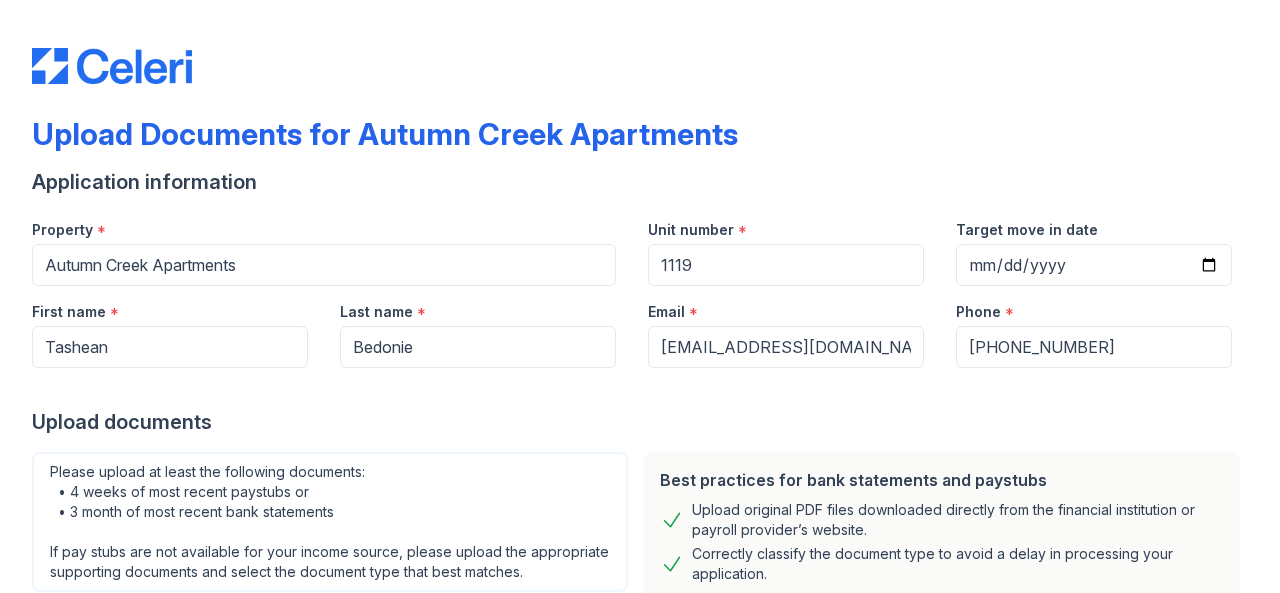 type on "1119" 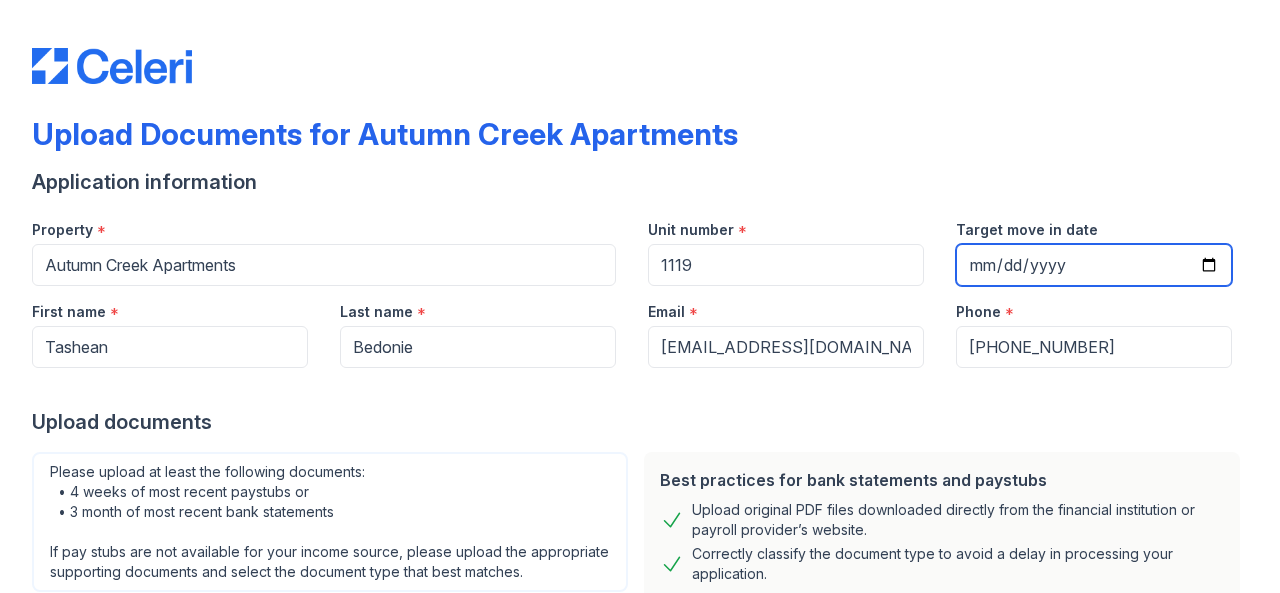 click on "Target move in date" at bounding box center [1094, 265] 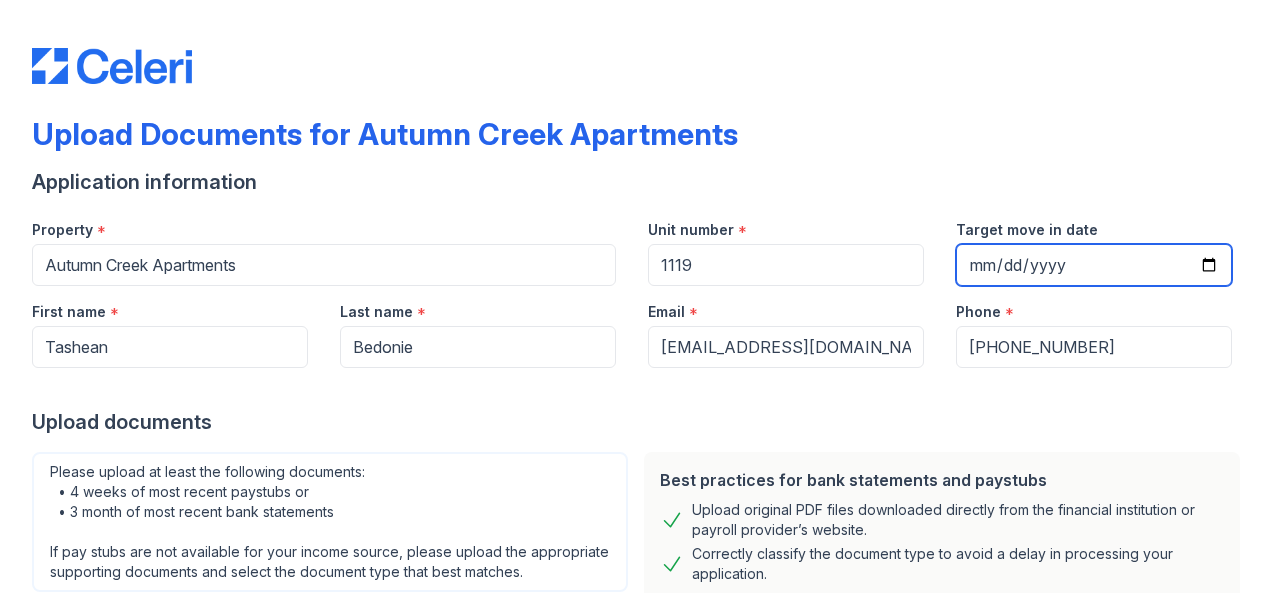 scroll, scrollTop: 17, scrollLeft: 0, axis: vertical 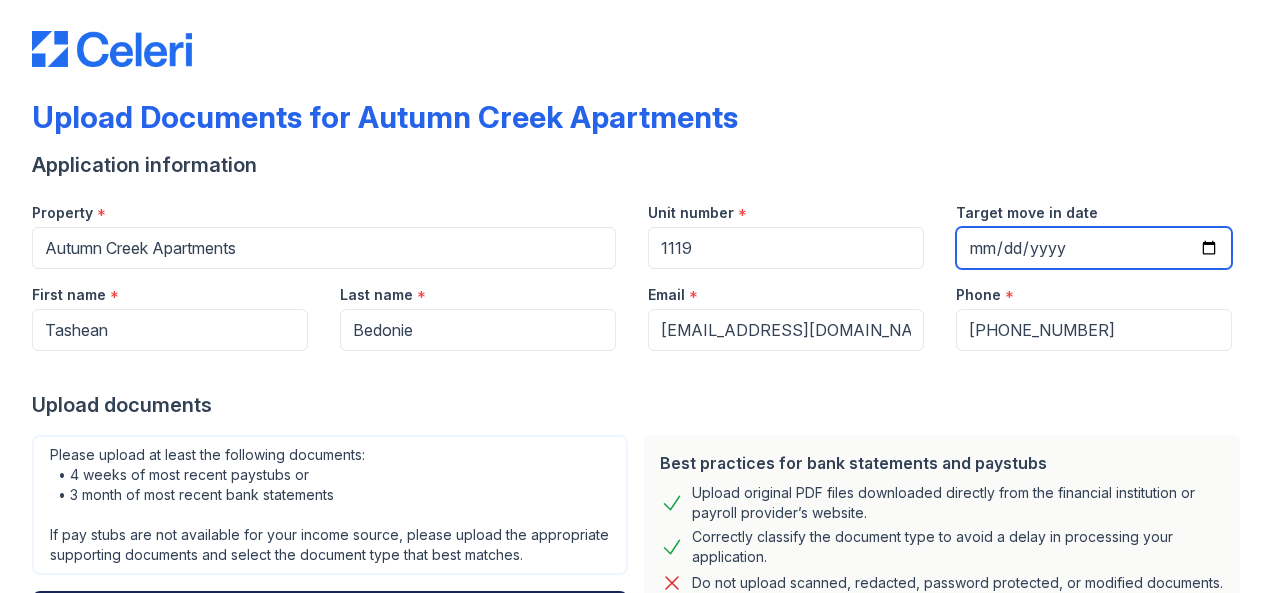 type on "0002-07-26" 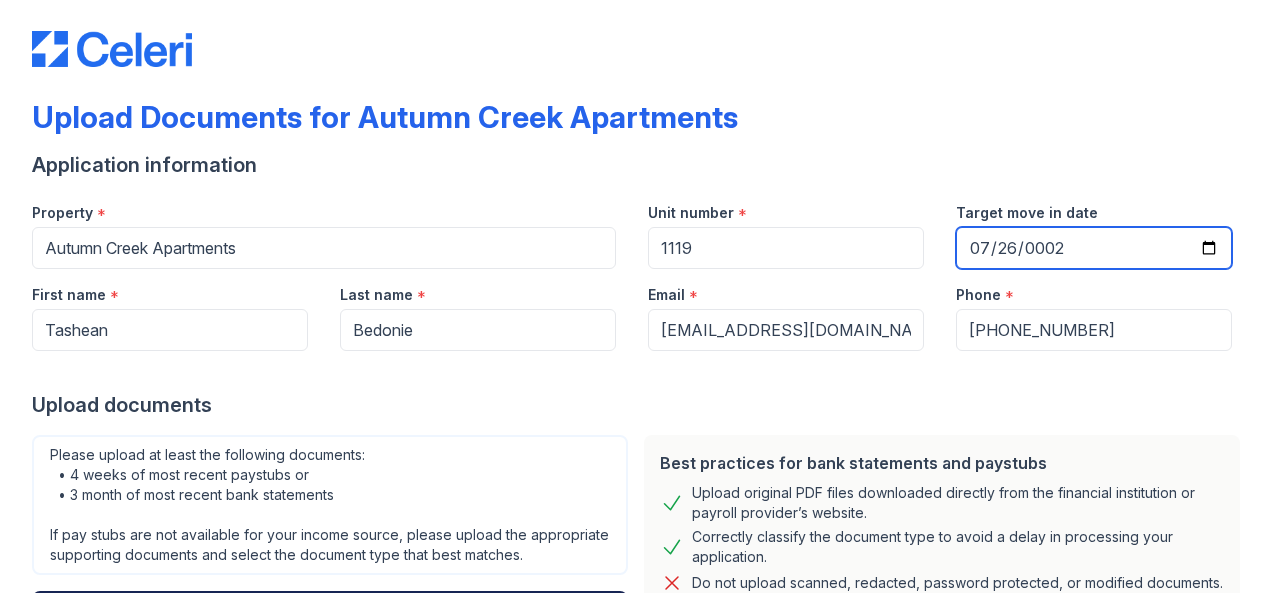 click on "0002-07-26" at bounding box center (1094, 248) 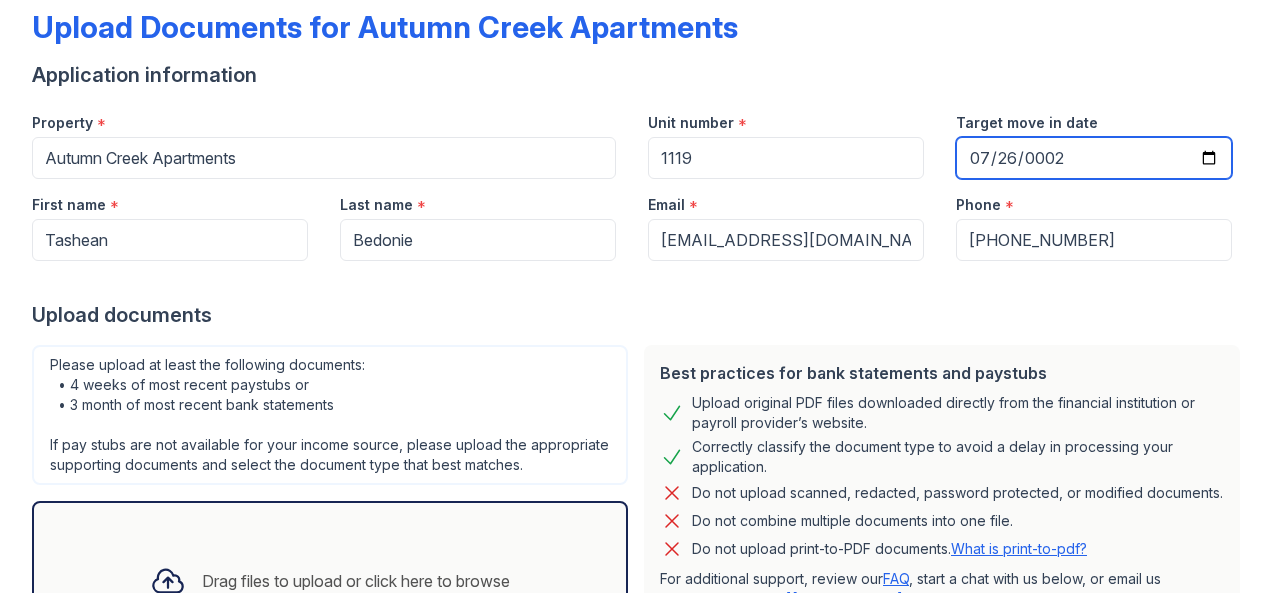 scroll, scrollTop: 109, scrollLeft: 0, axis: vertical 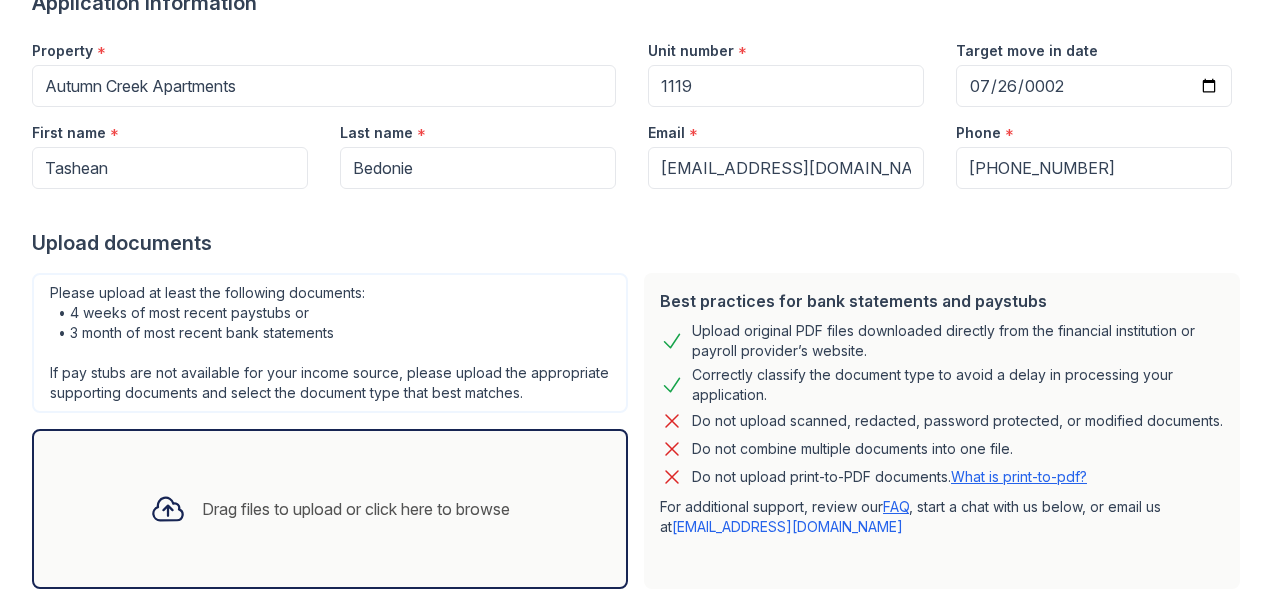 click at bounding box center [640, 209] 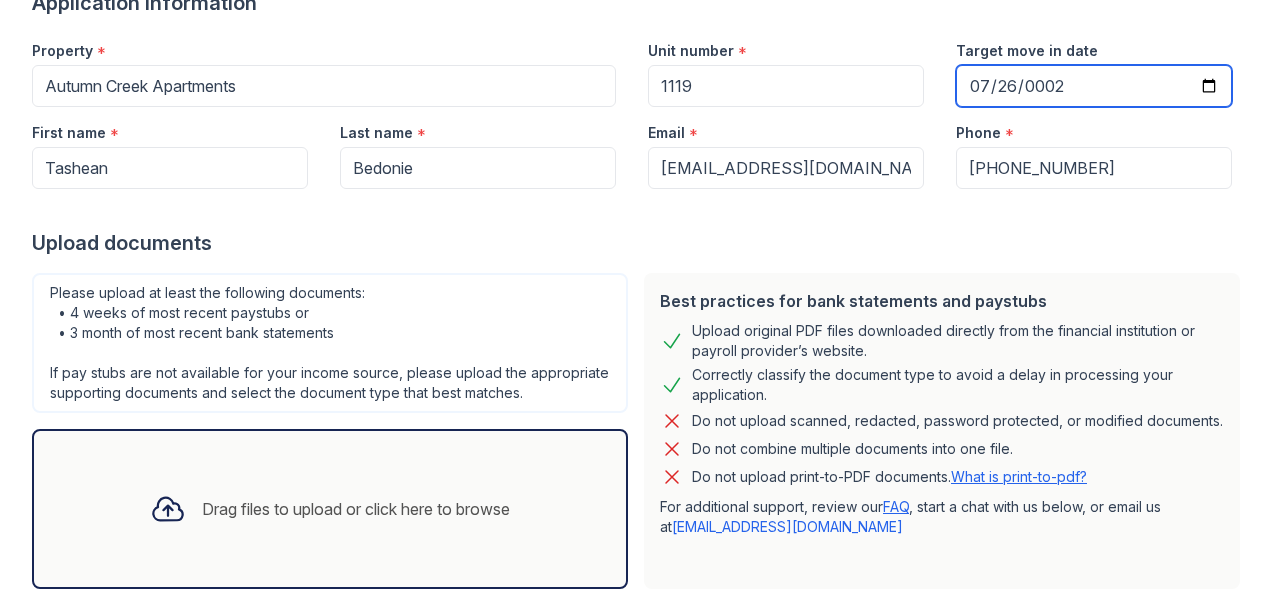 click on "0002-07-26" at bounding box center [1094, 86] 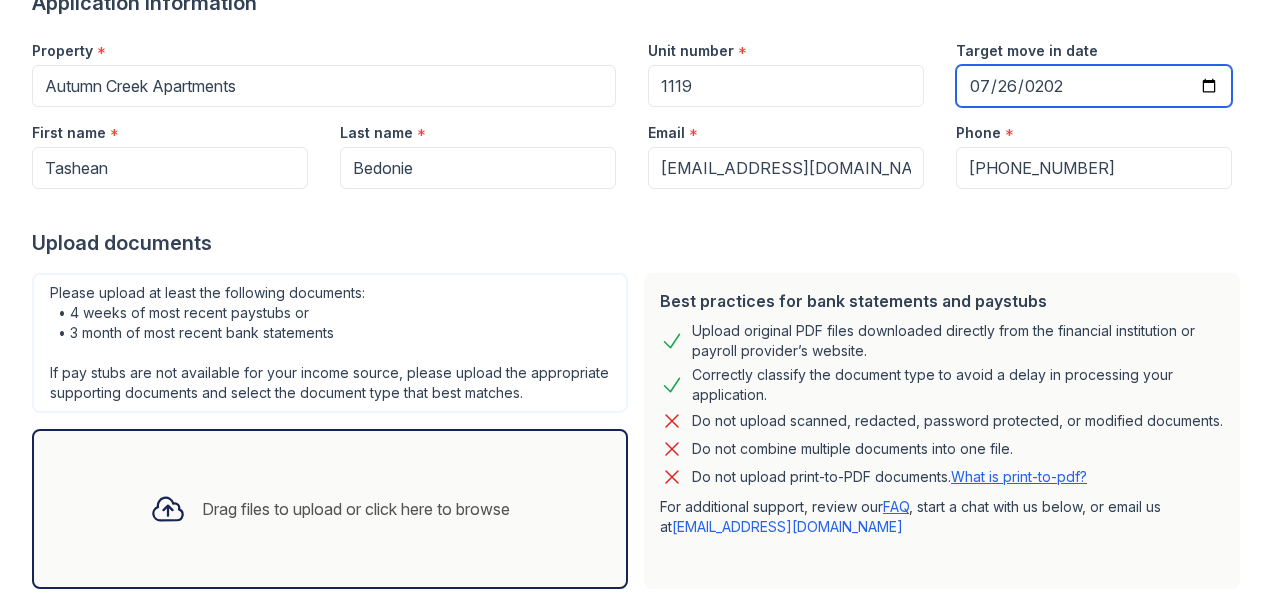 type on "2025-07-26" 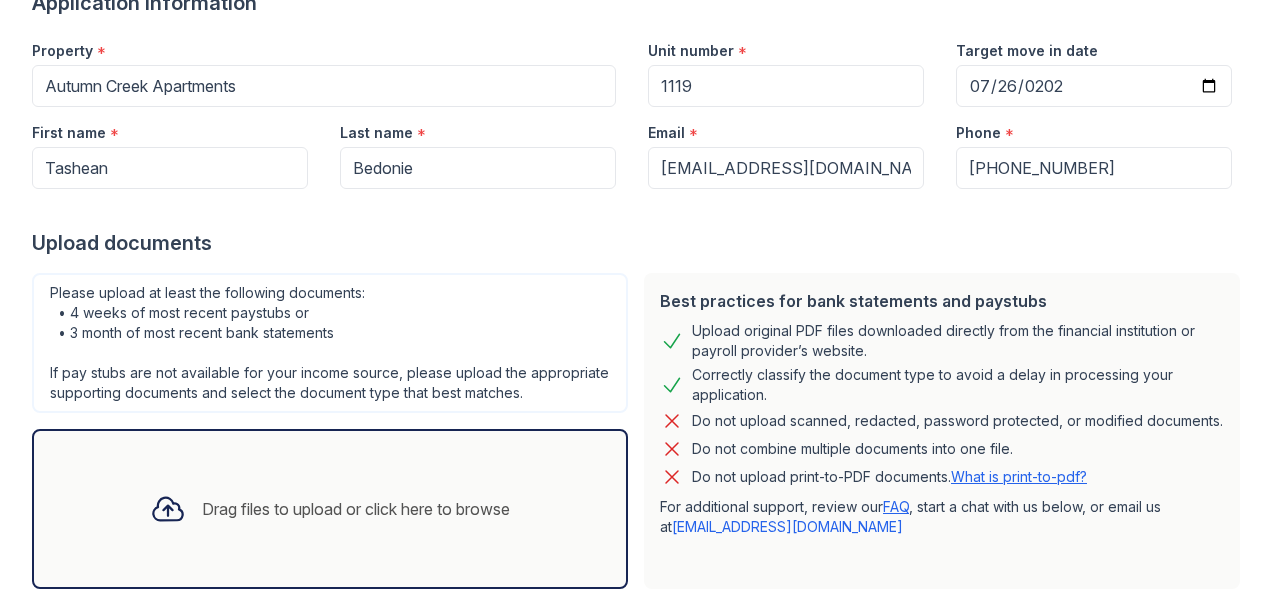 click on "Drag files to upload or click here to browse" at bounding box center (356, 509) 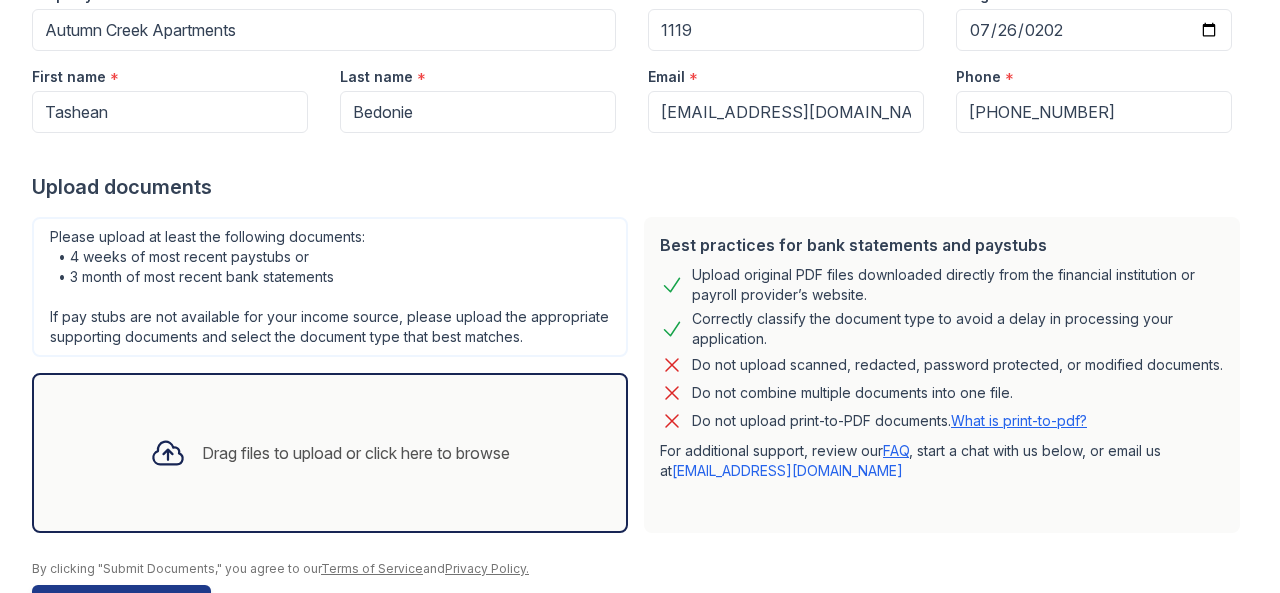 scroll, scrollTop: 257, scrollLeft: 0, axis: vertical 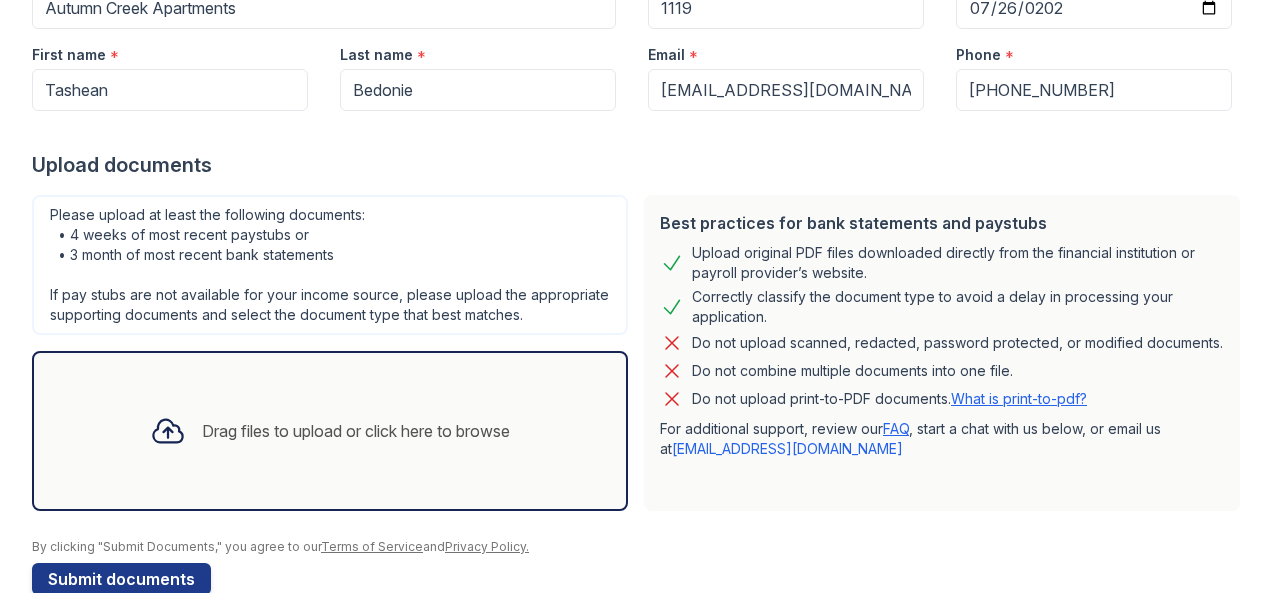 click on "Drag files to upload or click here to browse" at bounding box center (330, 431) 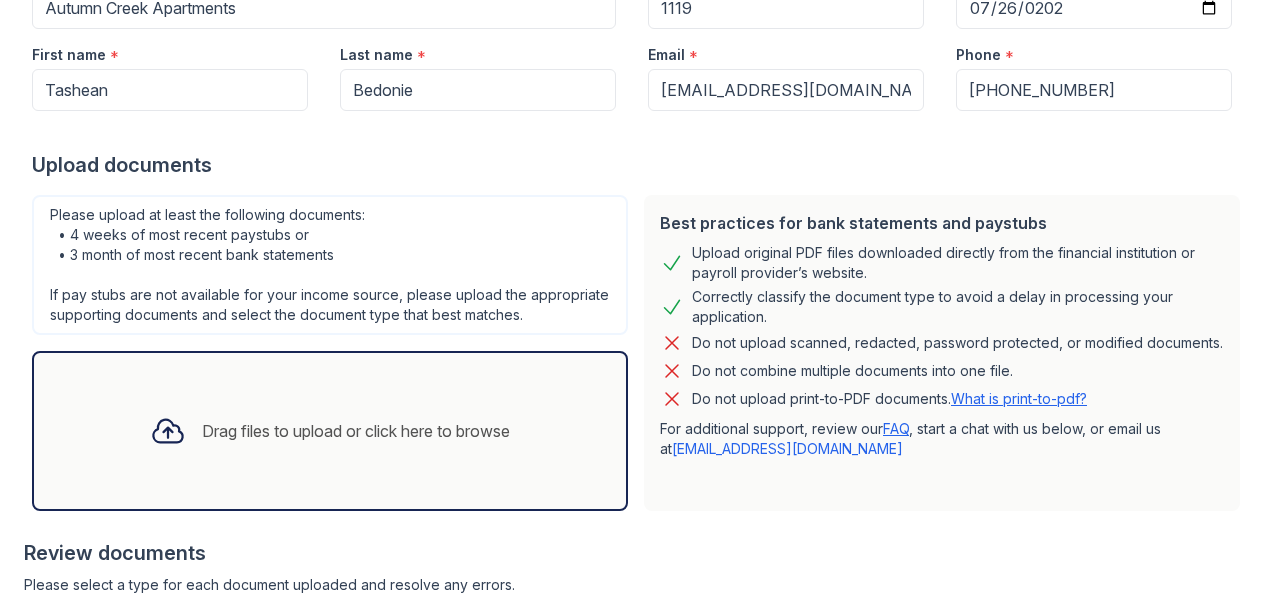 scroll, scrollTop: 275, scrollLeft: 0, axis: vertical 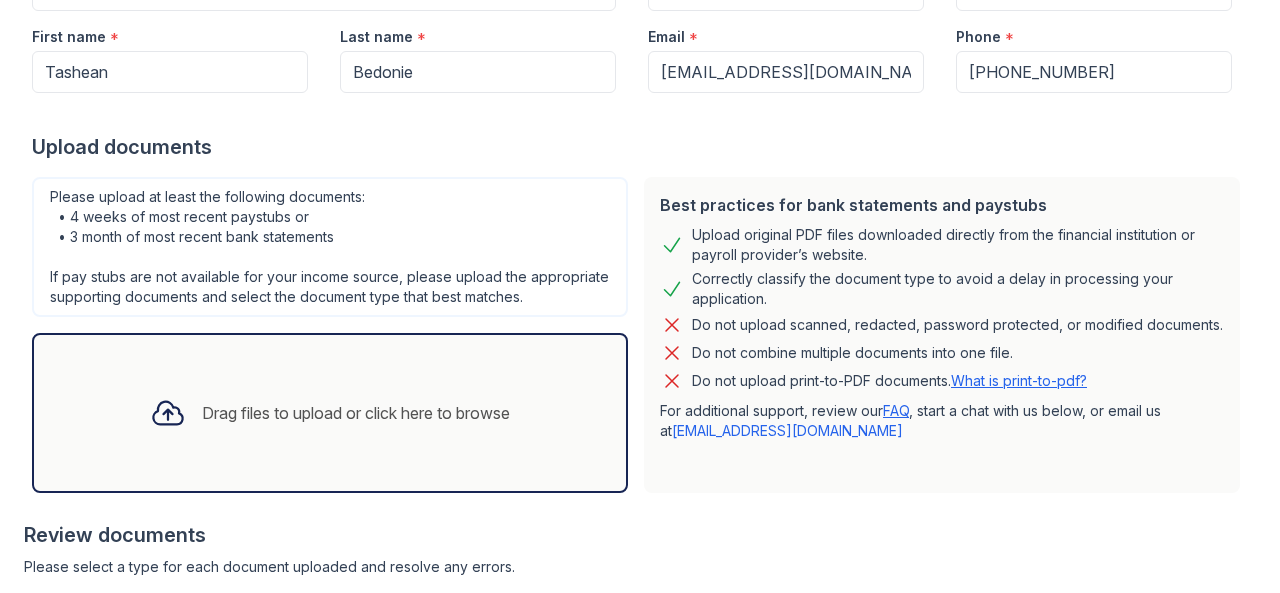 click at bounding box center (168, 413) 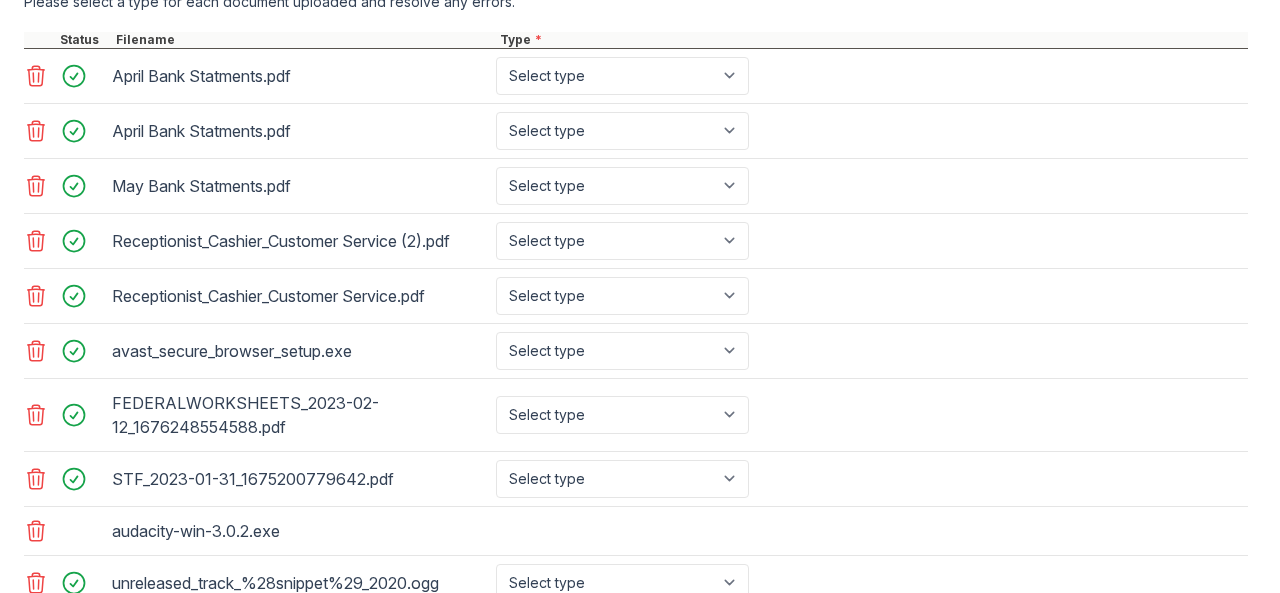 scroll, scrollTop: 1069, scrollLeft: 0, axis: vertical 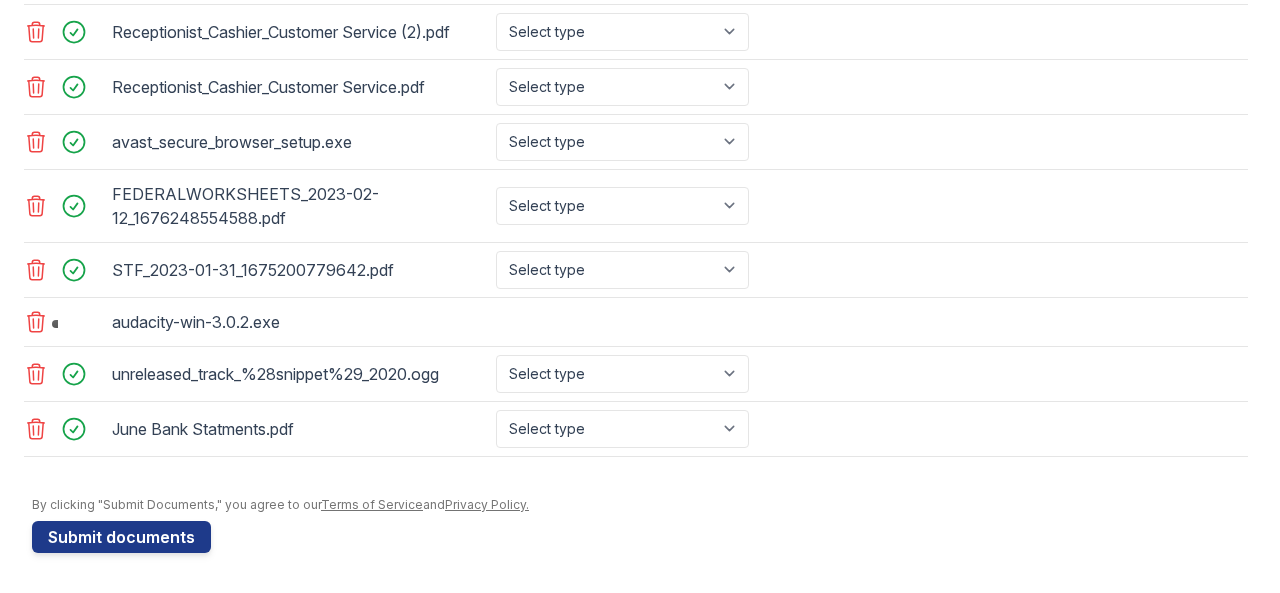 click 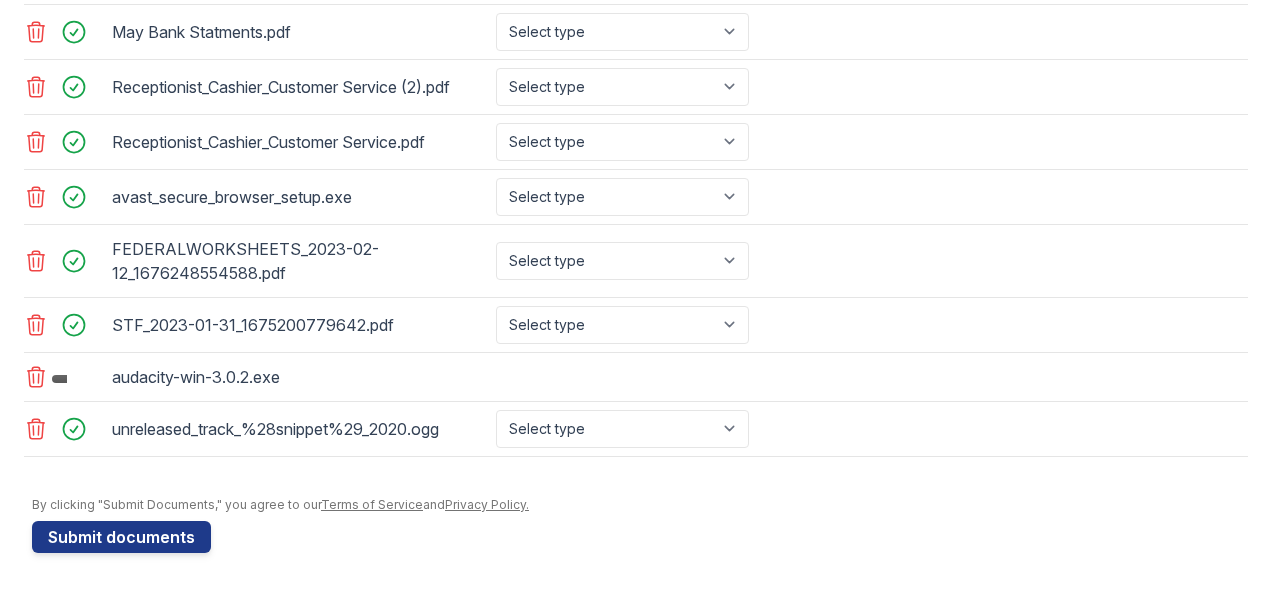 click 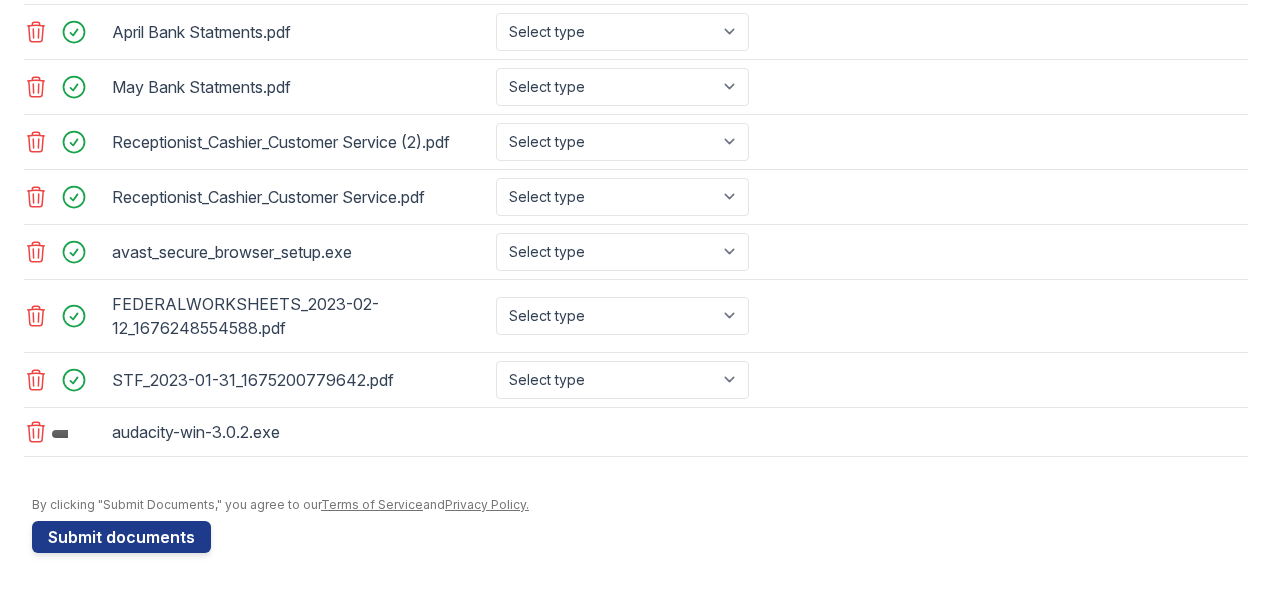 scroll, scrollTop: 959, scrollLeft: 0, axis: vertical 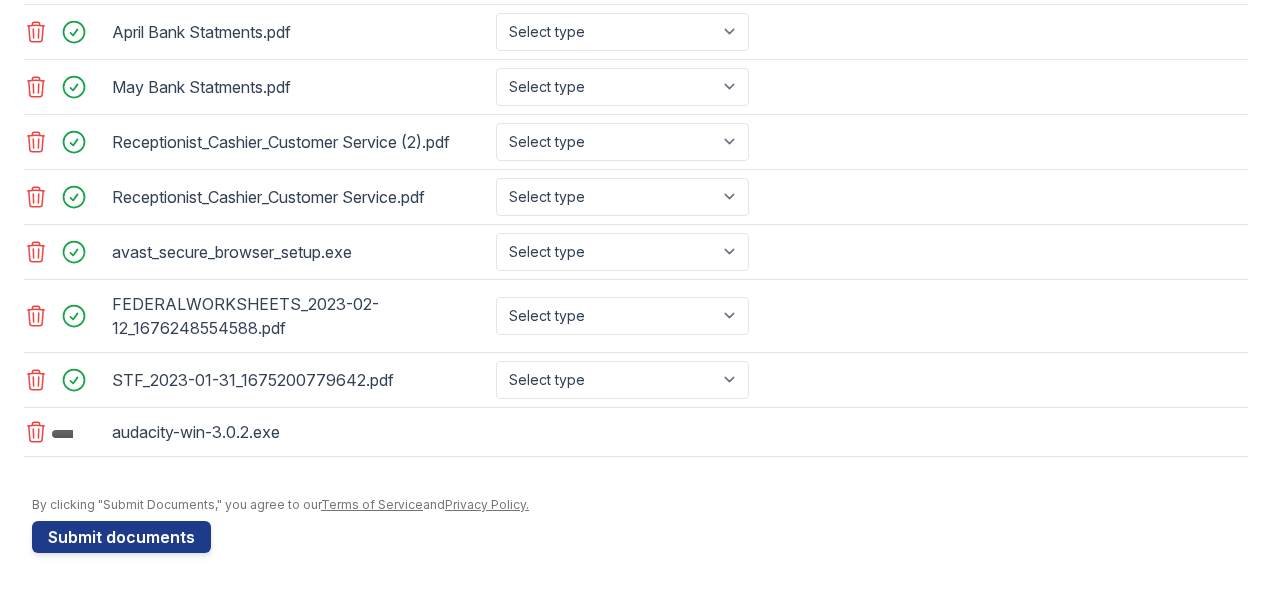 click 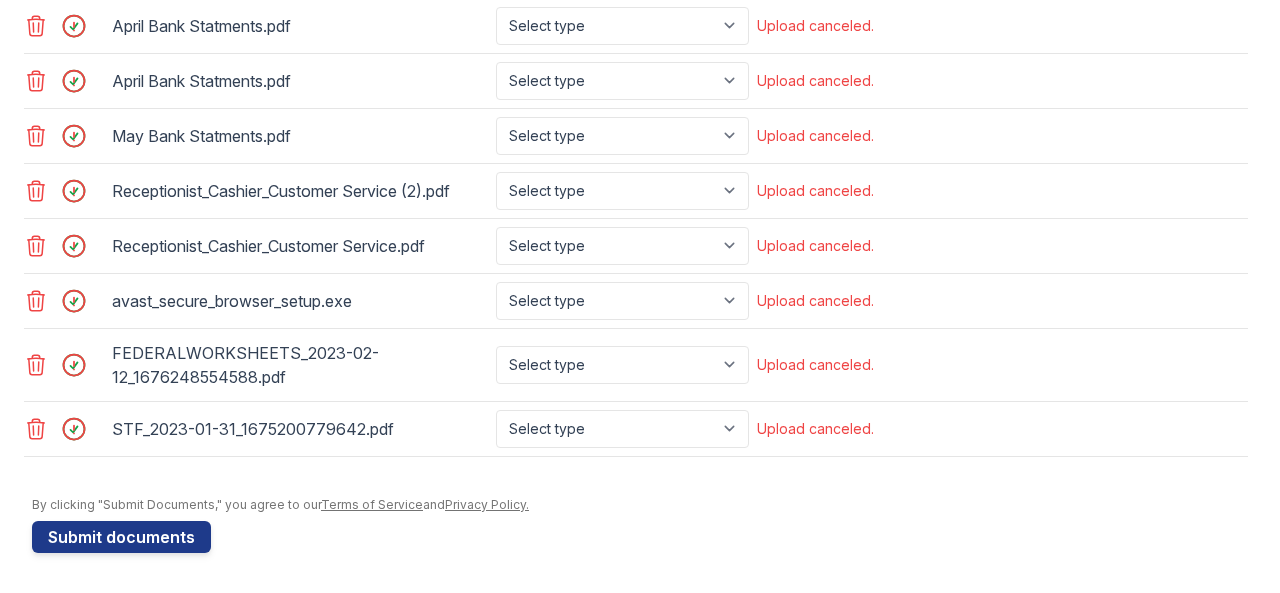 scroll, scrollTop: 910, scrollLeft: 0, axis: vertical 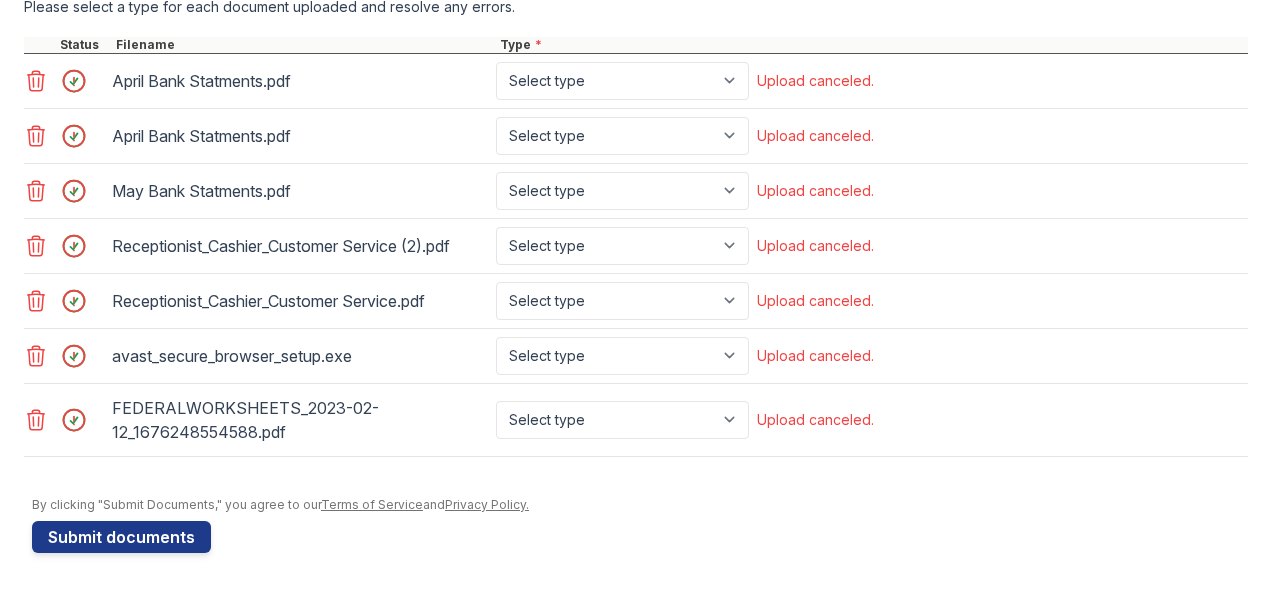click 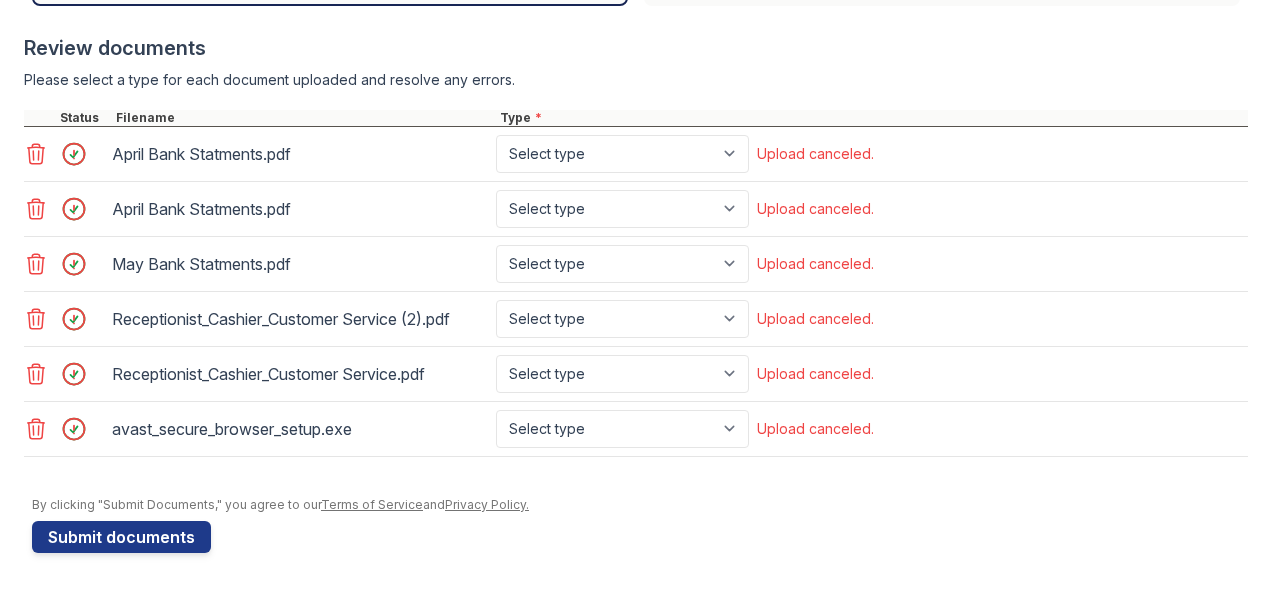 click 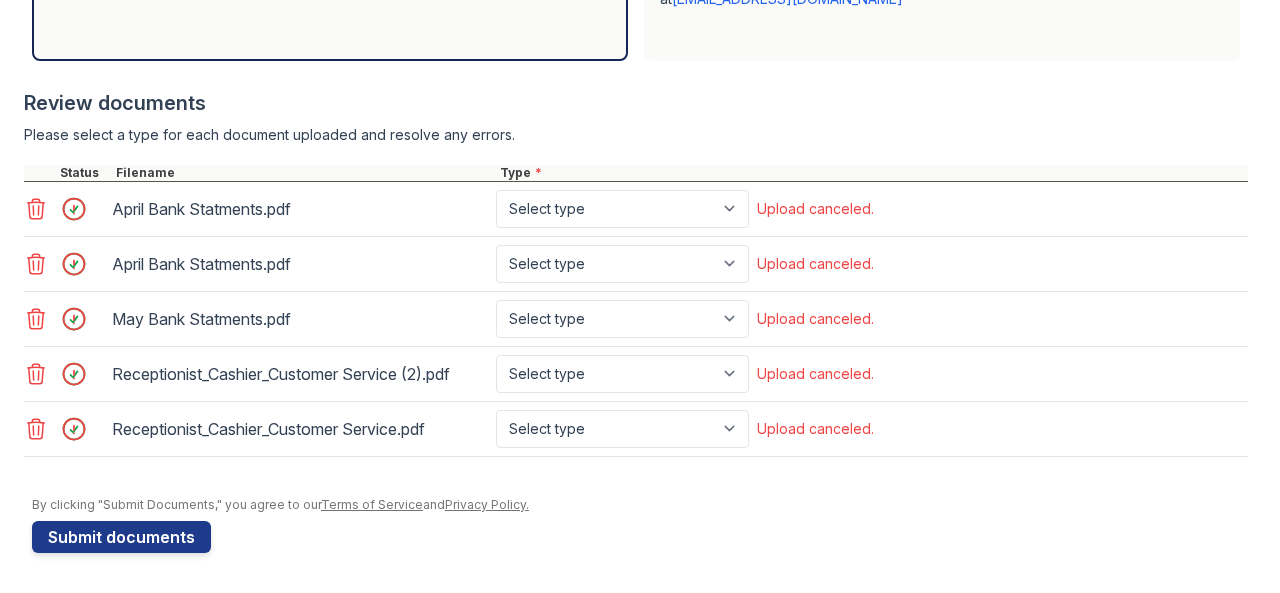 click 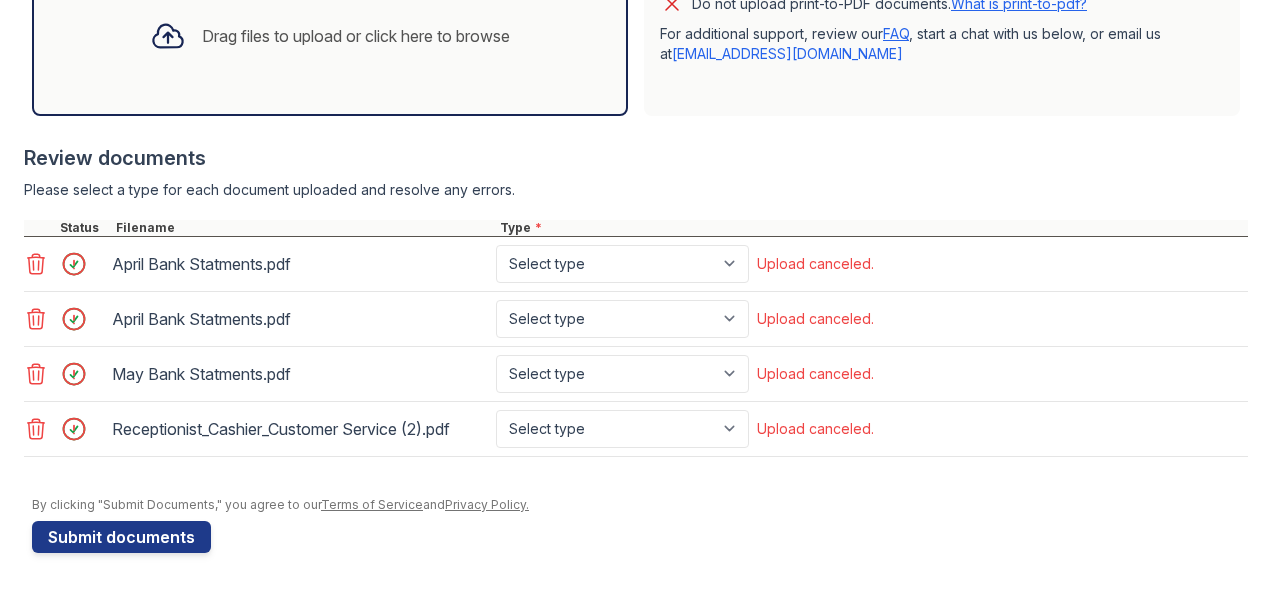 click 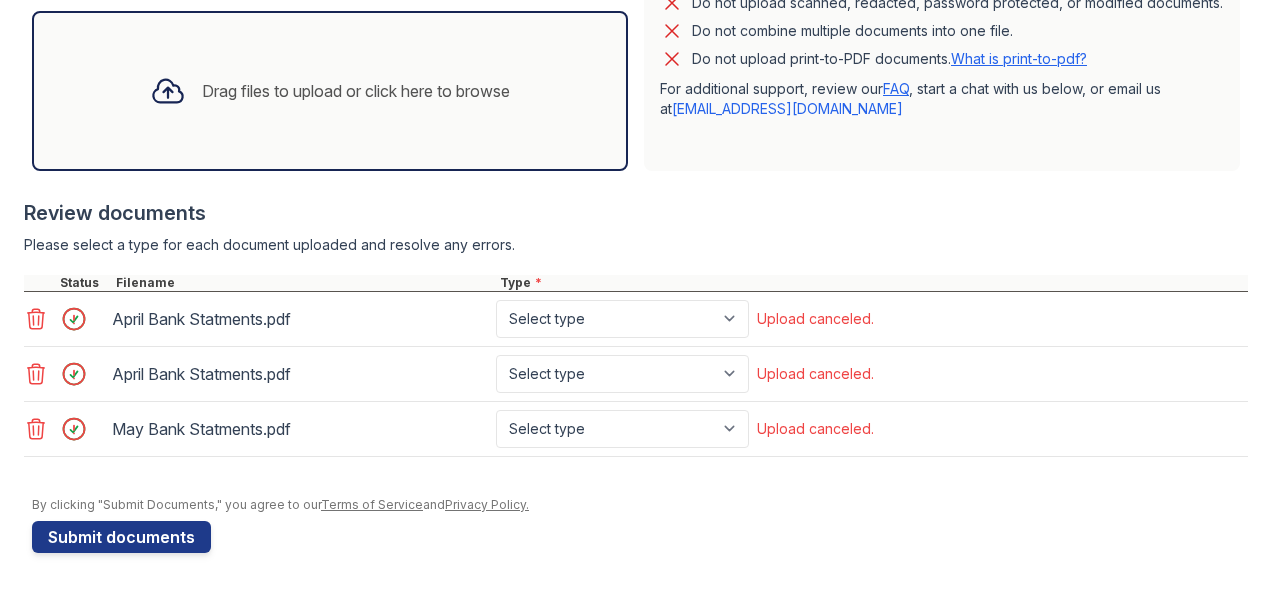 click 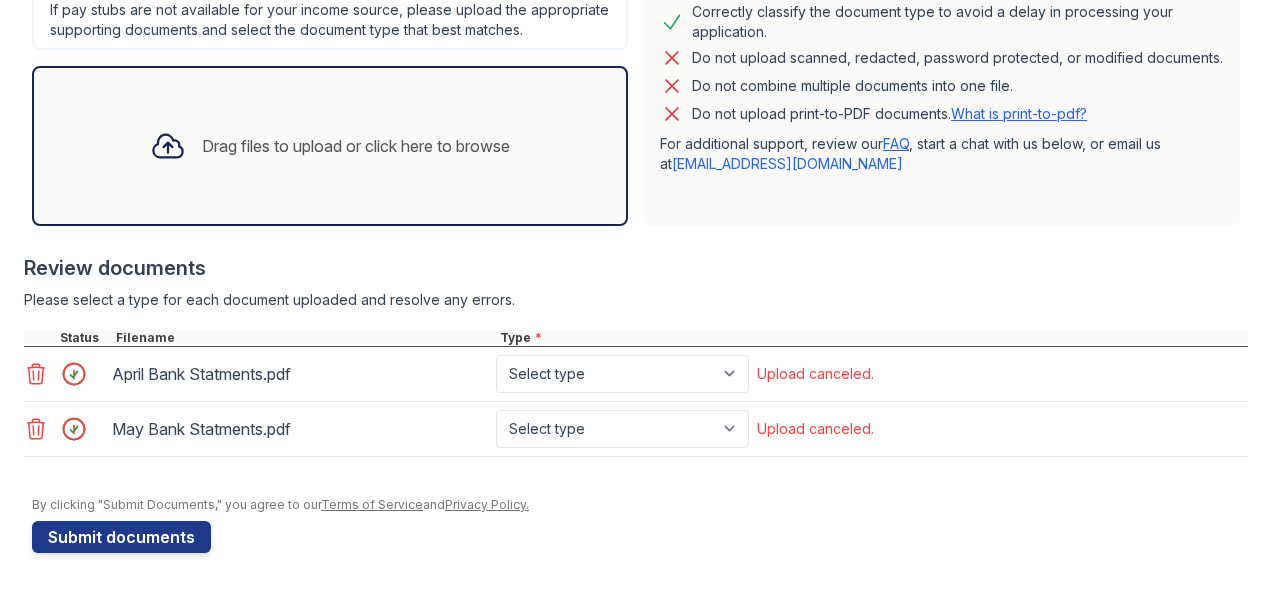 scroll, scrollTop: 562, scrollLeft: 0, axis: vertical 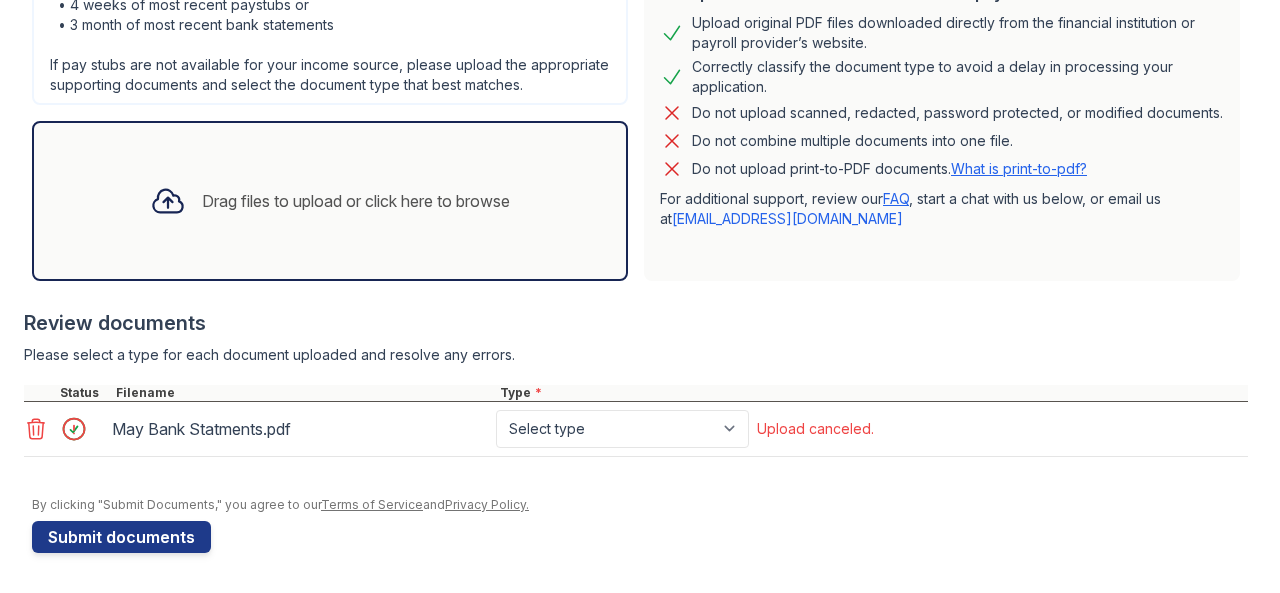 click 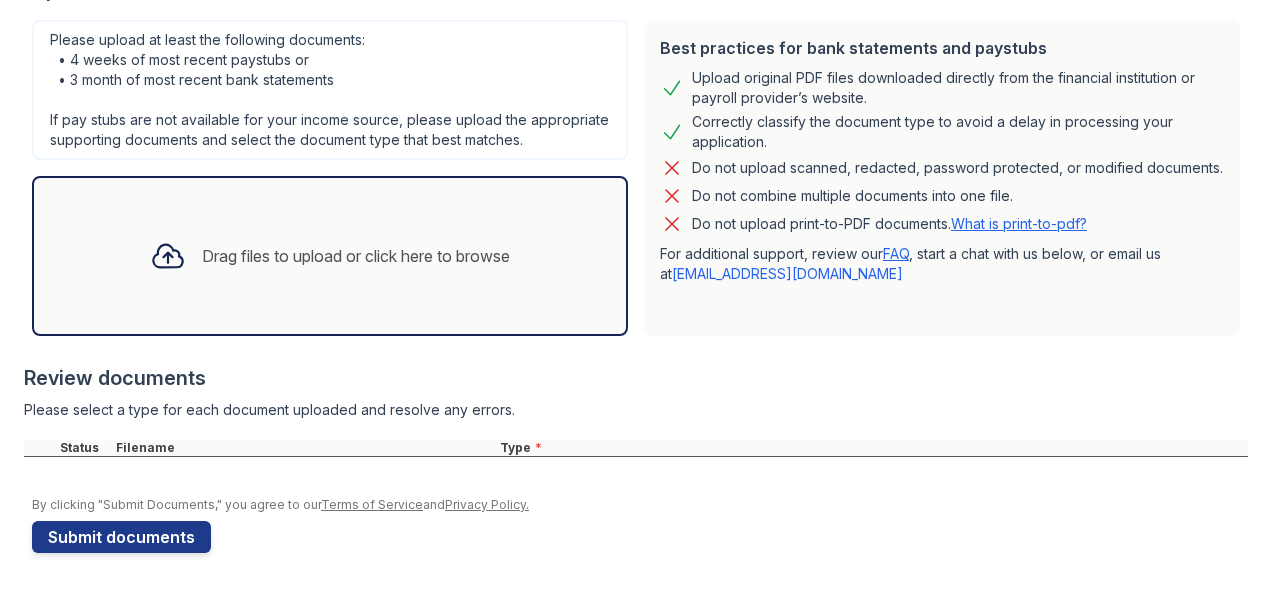 click on "Drag files to upload or click here to browse" at bounding box center (330, 256) 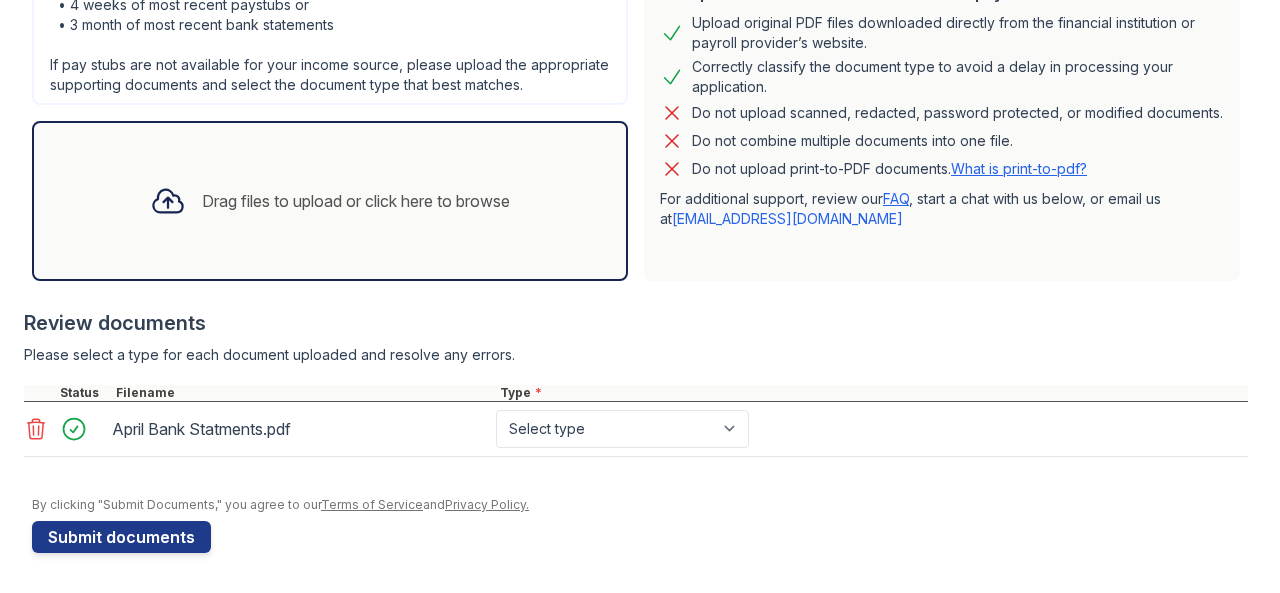 scroll, scrollTop: 507, scrollLeft: 0, axis: vertical 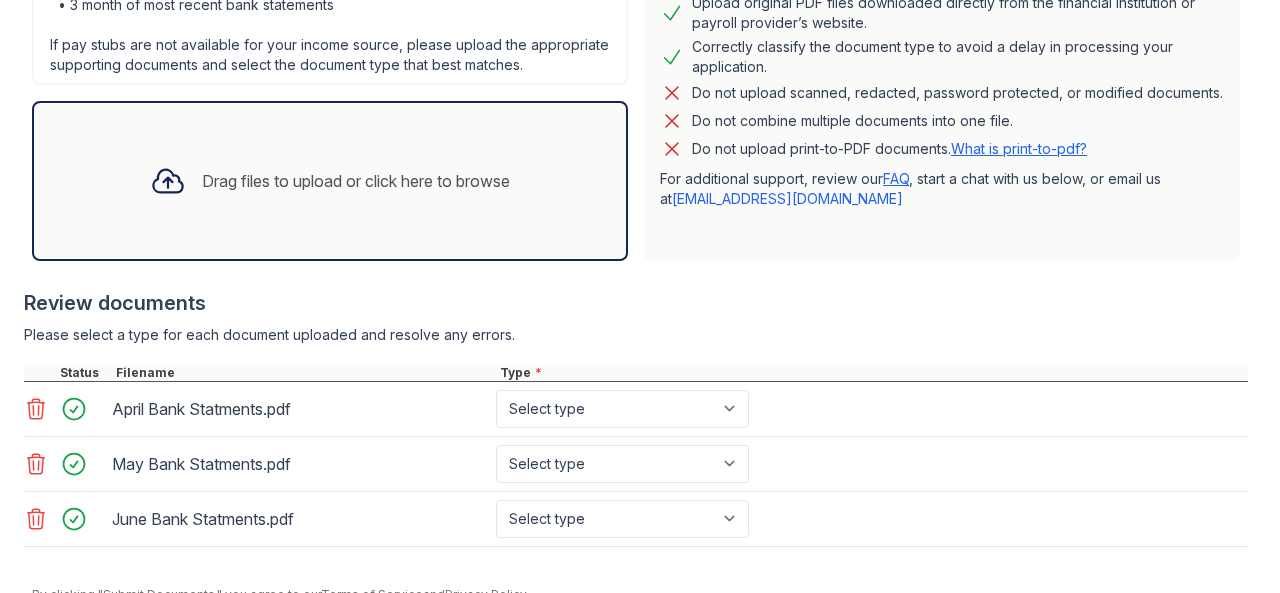 click on "Drag files to upload or click here to browse" at bounding box center [330, 181] 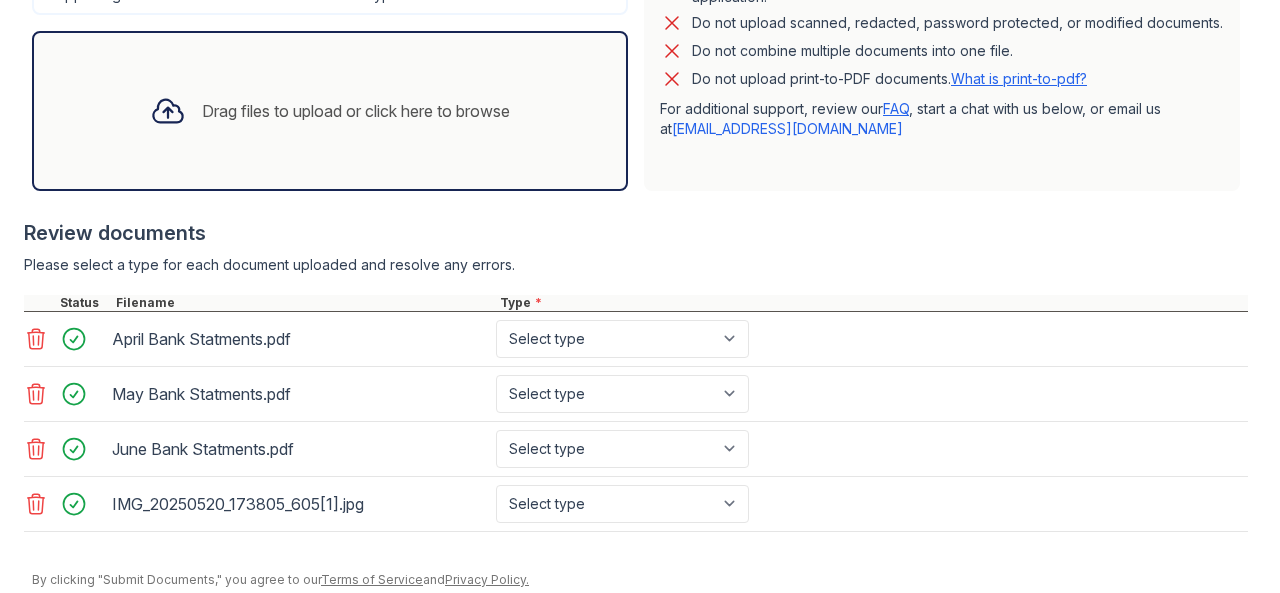 scroll, scrollTop: 596, scrollLeft: 0, axis: vertical 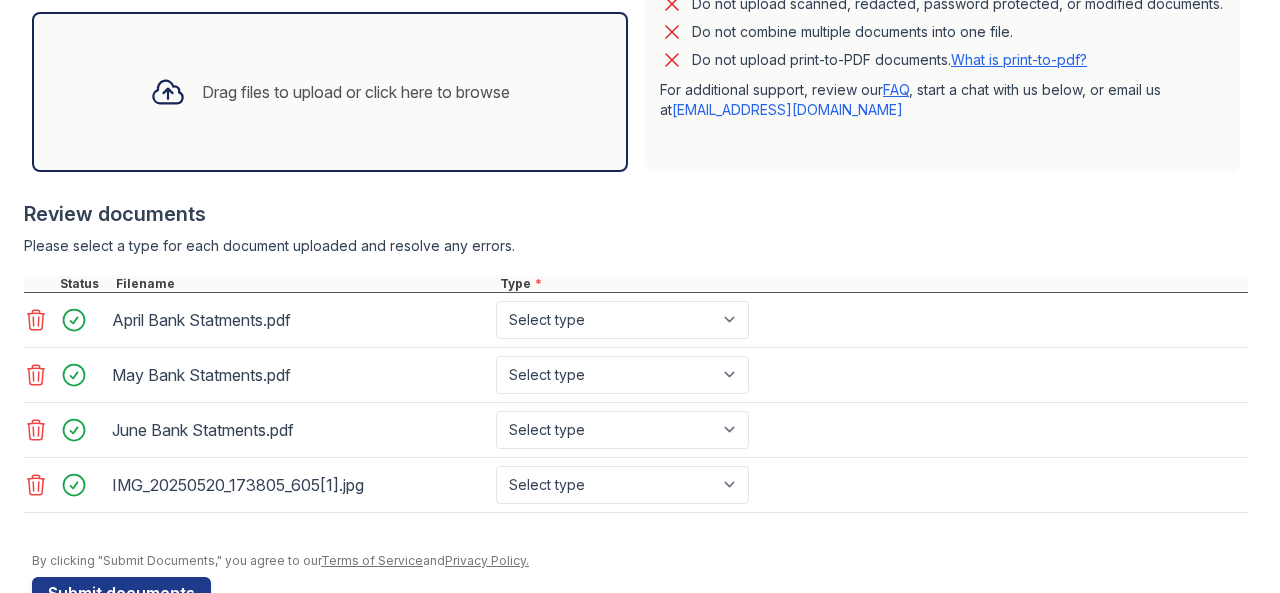 click on "Drag files to upload or click here to browse" at bounding box center (330, 92) 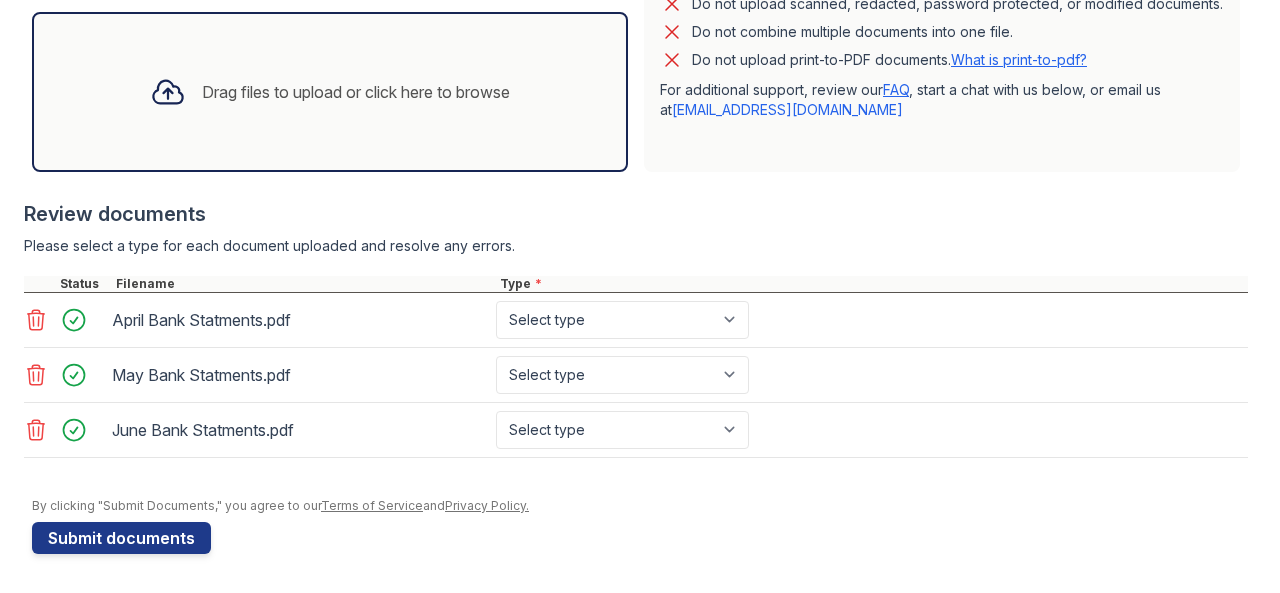 click at bounding box center [640, 488] 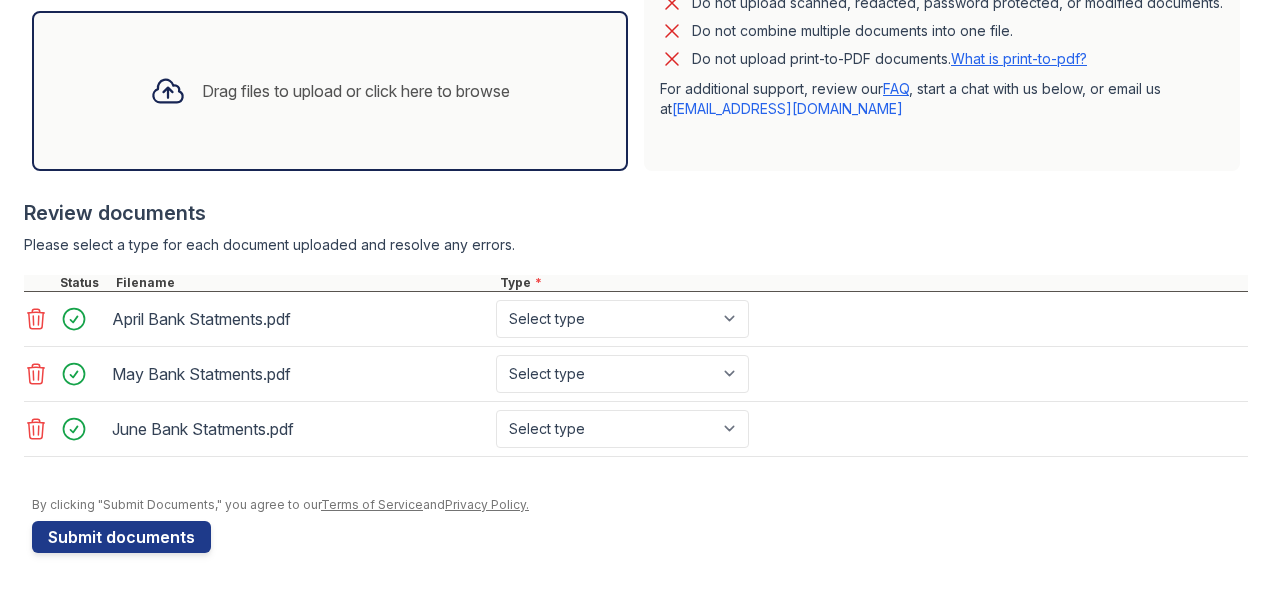 click on "Drag files to upload or click here to browse" at bounding box center (330, 91) 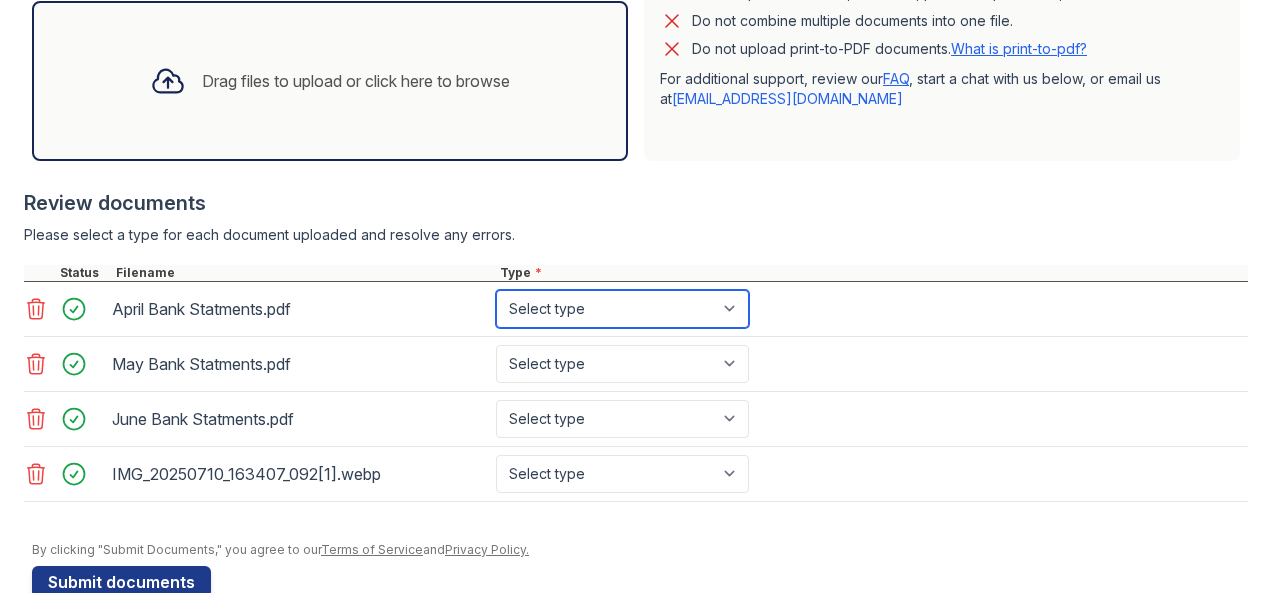 click on "Select type
Paystub
Bank Statement
Offer Letter
Tax Documents
Benefit Award Letter
Investment Account Statement
Other" at bounding box center (622, 309) 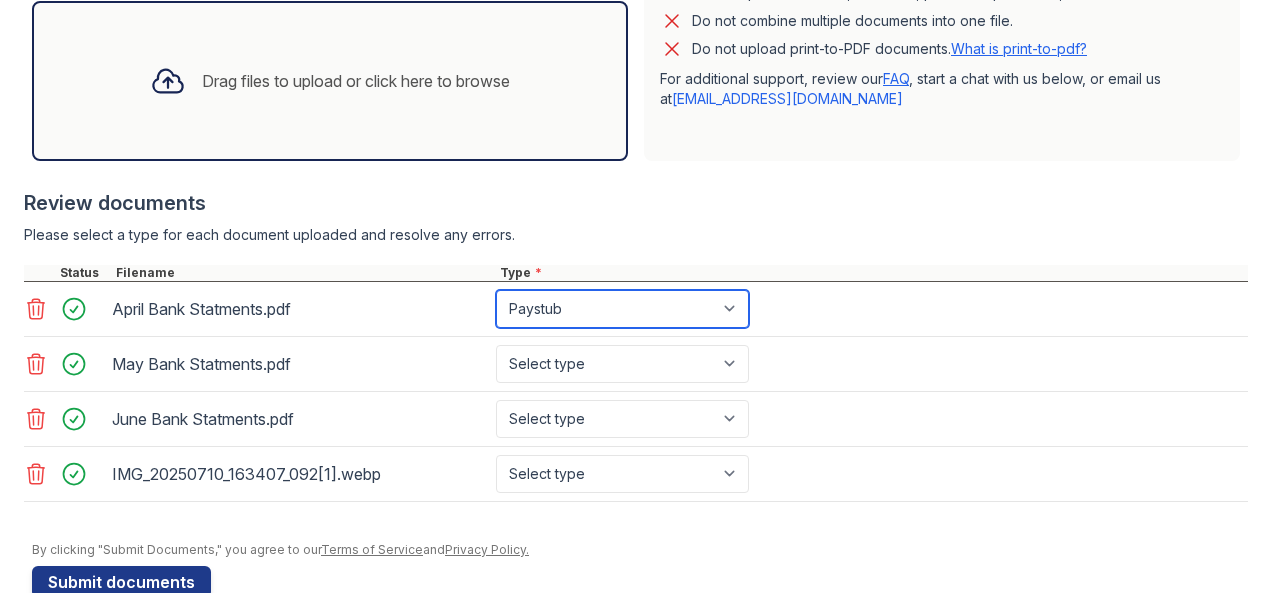 click on "Select type
Paystub
Bank Statement
Offer Letter
Tax Documents
Benefit Award Letter
Investment Account Statement
Other" at bounding box center [622, 309] 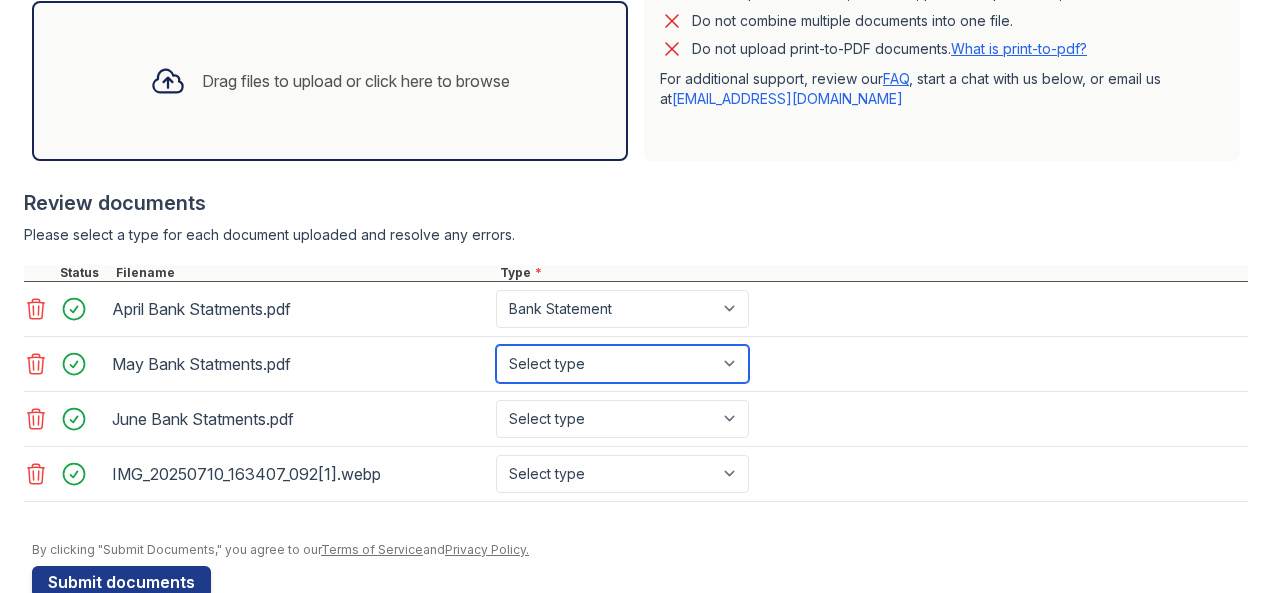 click on "Select type
Paystub
Bank Statement
Offer Letter
Tax Documents
Benefit Award Letter
Investment Account Statement
Other" at bounding box center [622, 364] 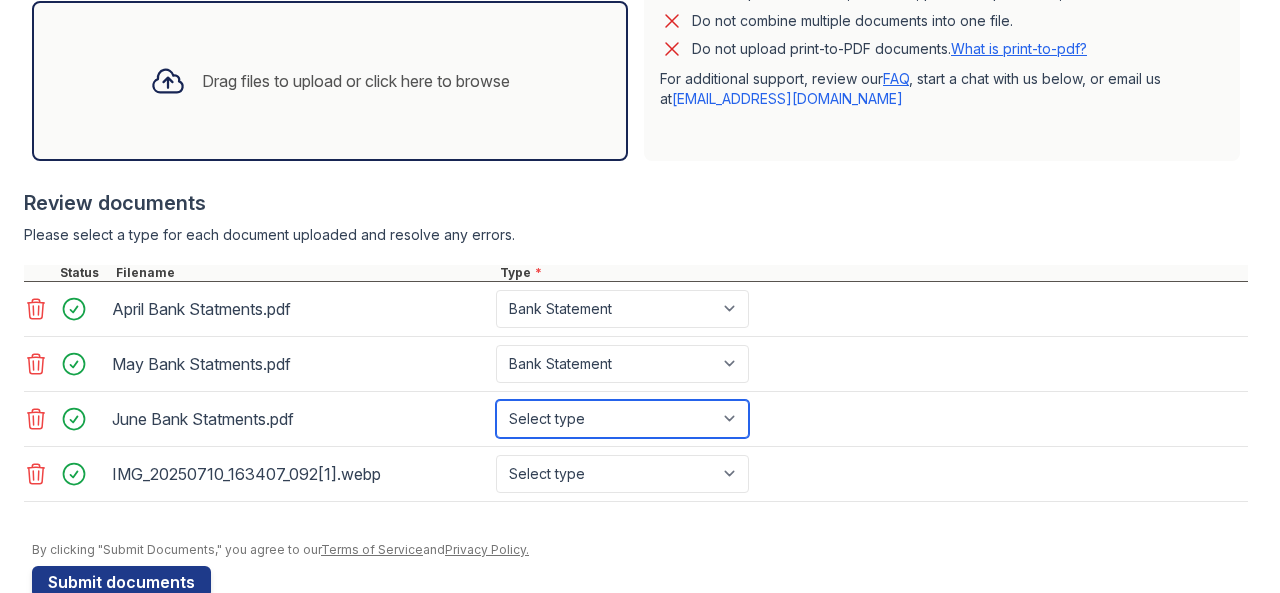 click on "Select type
Paystub
Bank Statement
Offer Letter
Tax Documents
Benefit Award Letter
Investment Account Statement
Other" at bounding box center [622, 419] 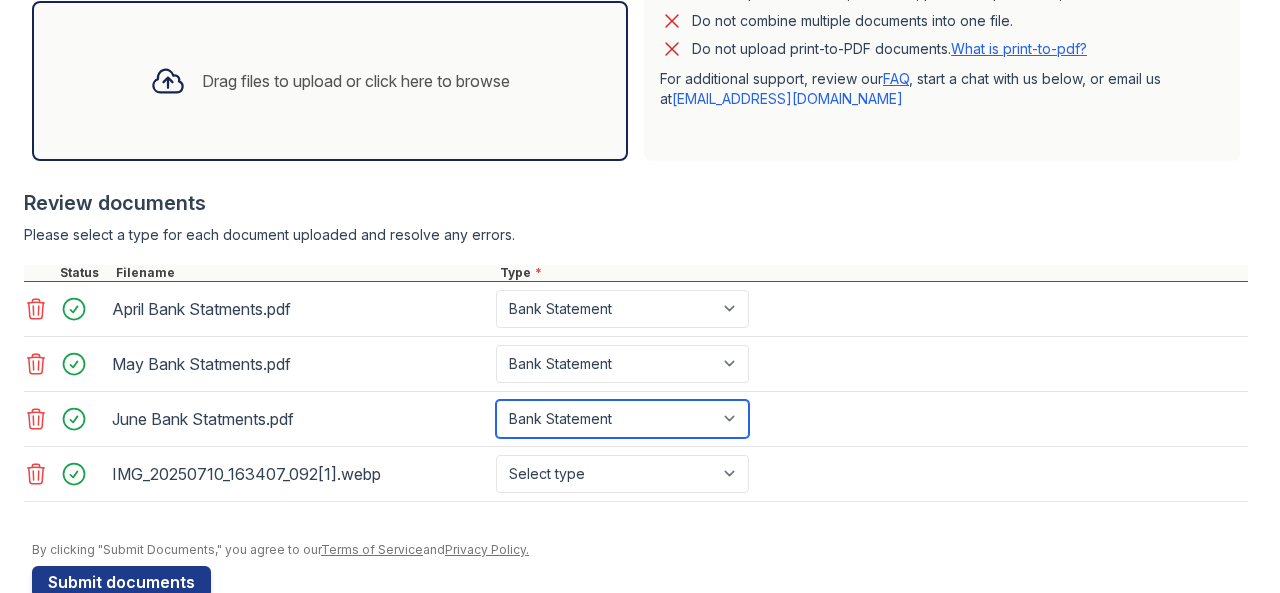 click on "Select type
Paystub
Bank Statement
Offer Letter
Tax Documents
Benefit Award Letter
Investment Account Statement
Other" at bounding box center (622, 419) 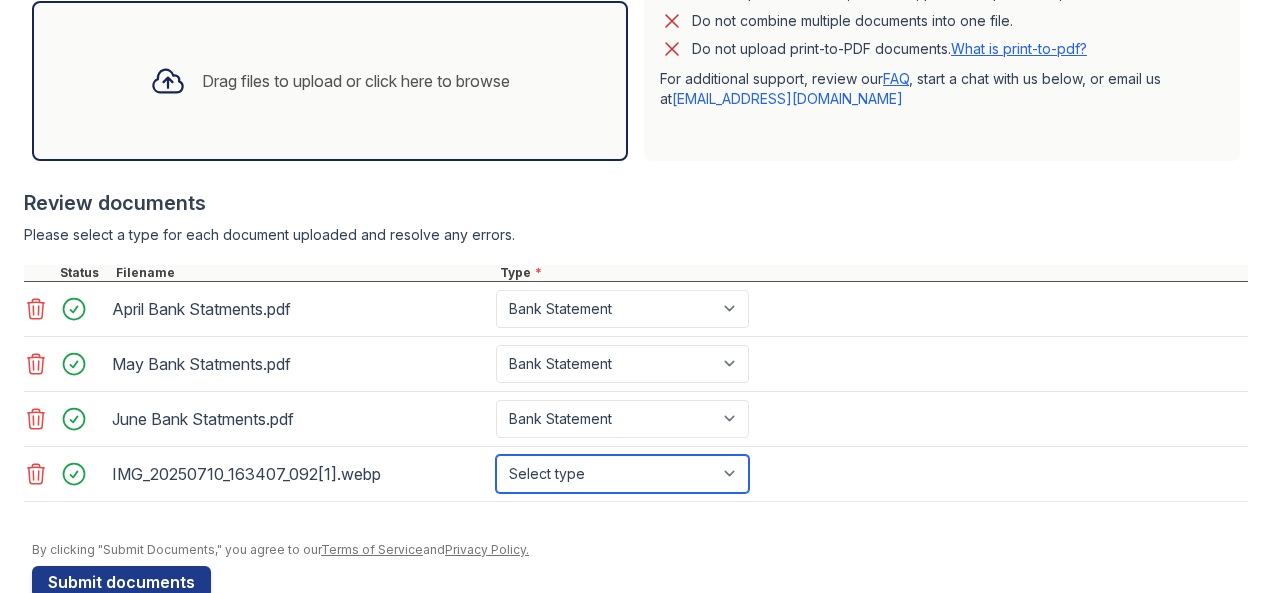 click on "Select type
Paystub
Bank Statement
Offer Letter
Tax Documents
Benefit Award Letter
Investment Account Statement
Other" at bounding box center [622, 474] 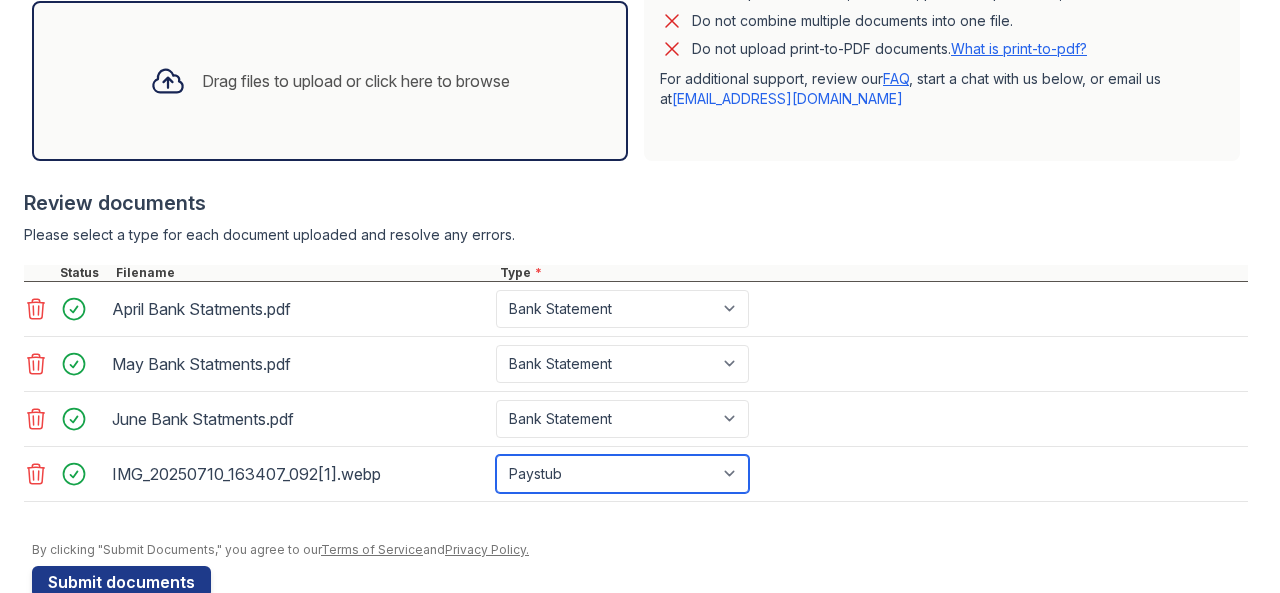 click on "Select type
Paystub
Bank Statement
Offer Letter
Tax Documents
Benefit Award Letter
Investment Account Statement
Other" at bounding box center [622, 474] 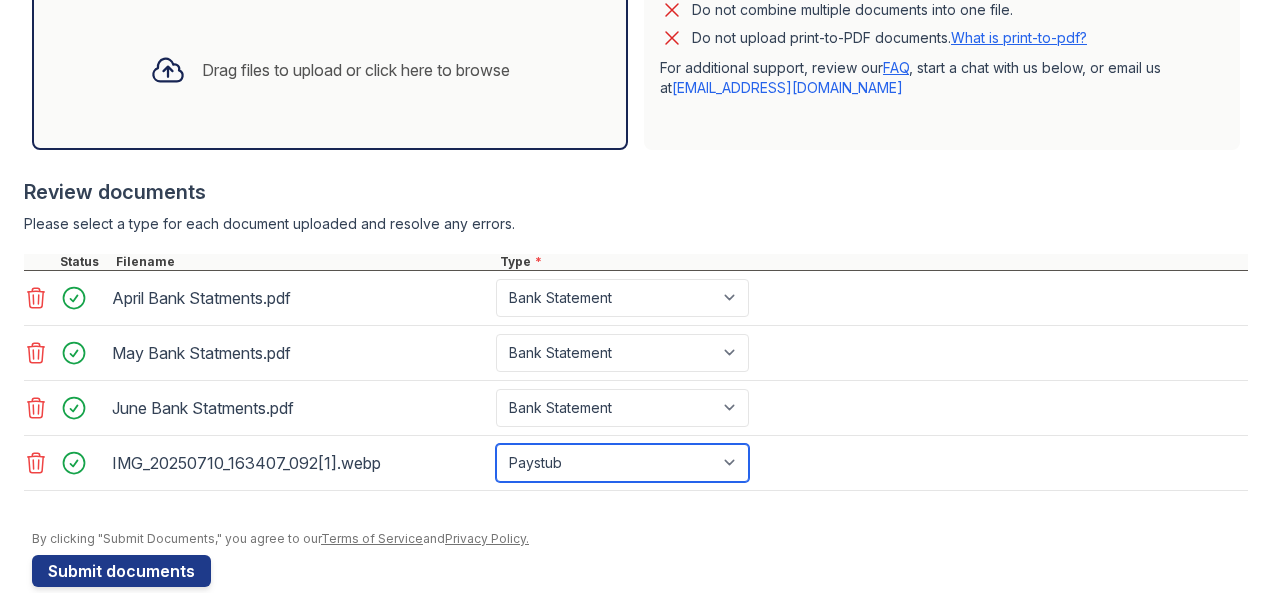 scroll, scrollTop: 672, scrollLeft: 0, axis: vertical 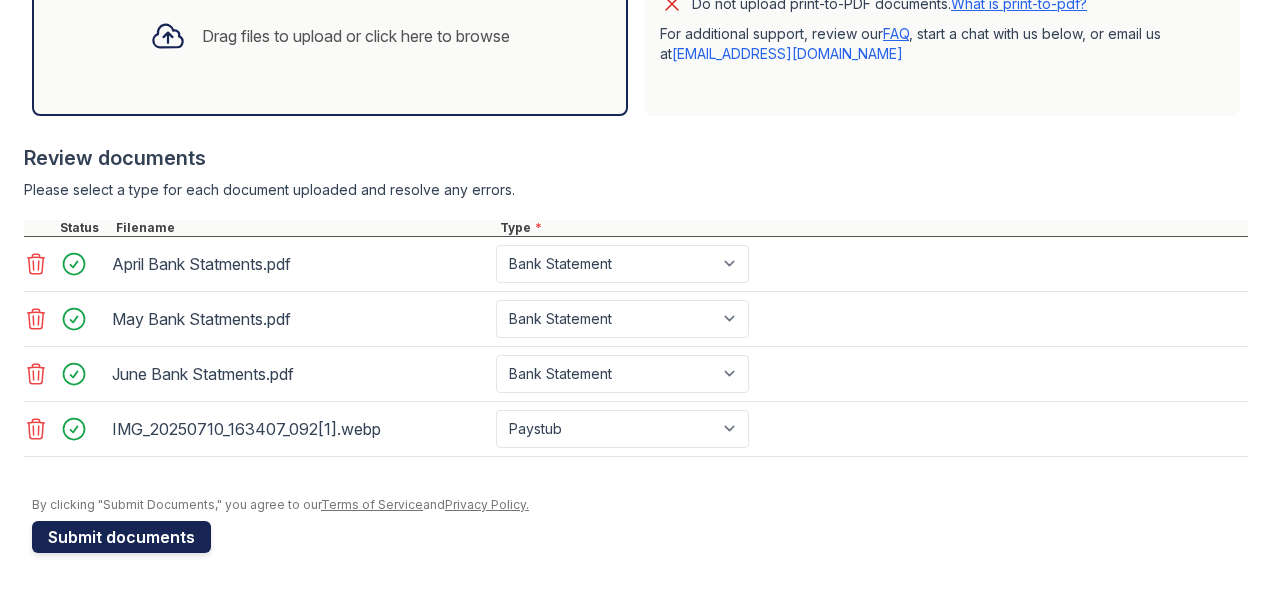 click on "Submit documents" at bounding box center [121, 537] 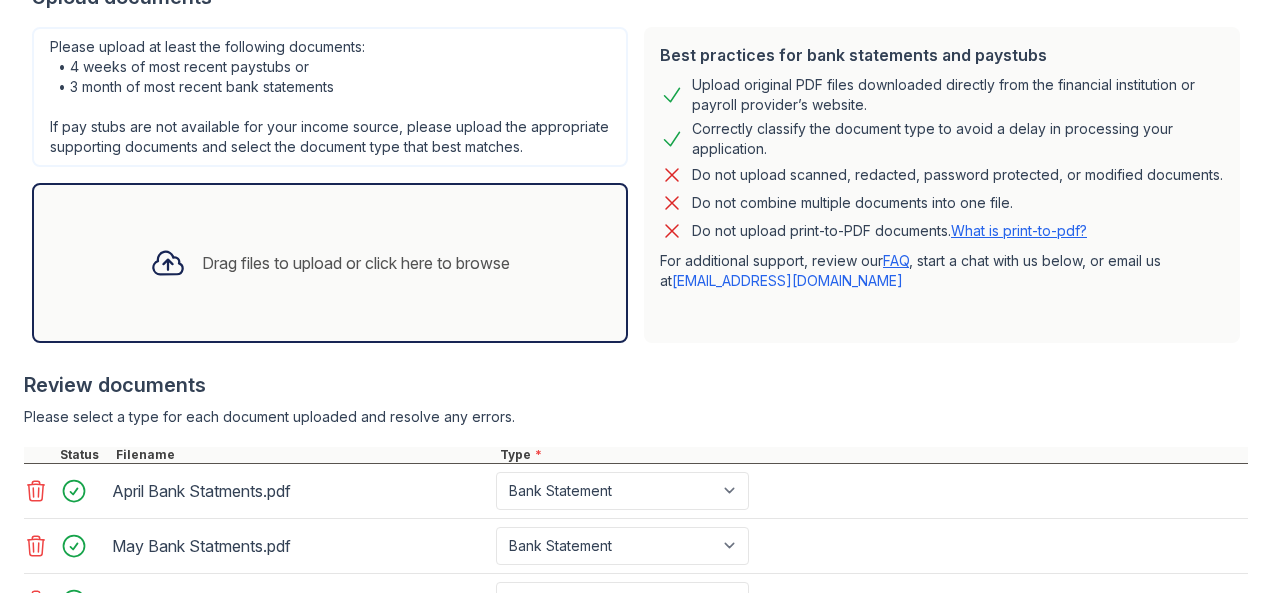 scroll, scrollTop: 728, scrollLeft: 0, axis: vertical 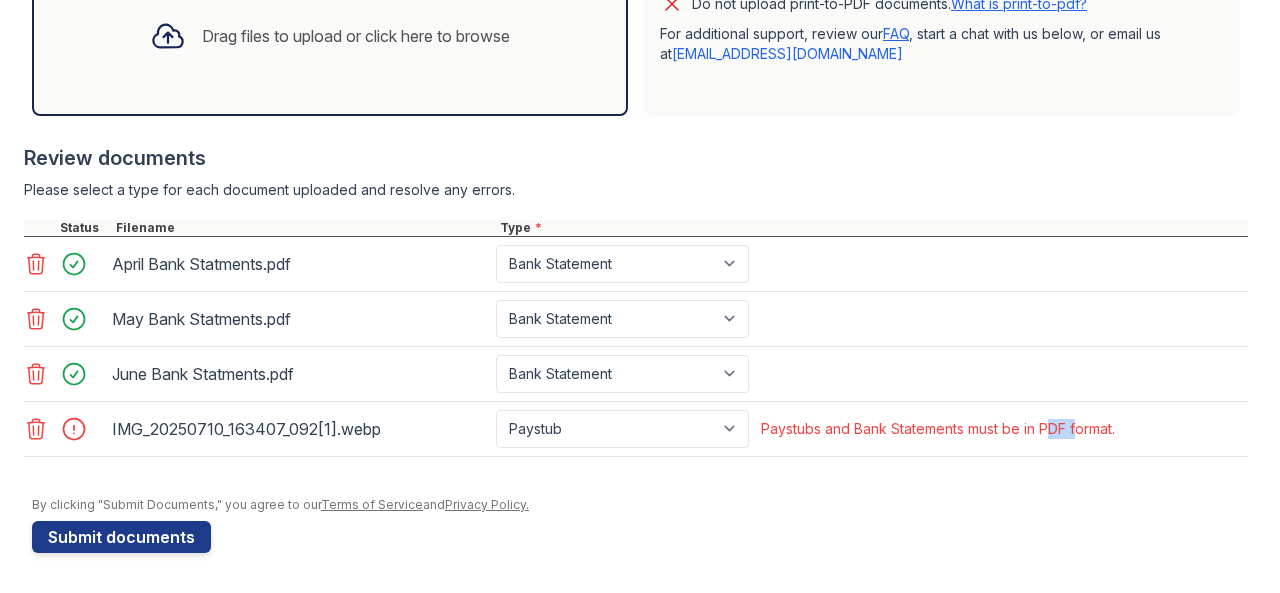 drag, startPoint x: 1050, startPoint y: 427, endPoint x: 1149, endPoint y: 423, distance: 99.08077 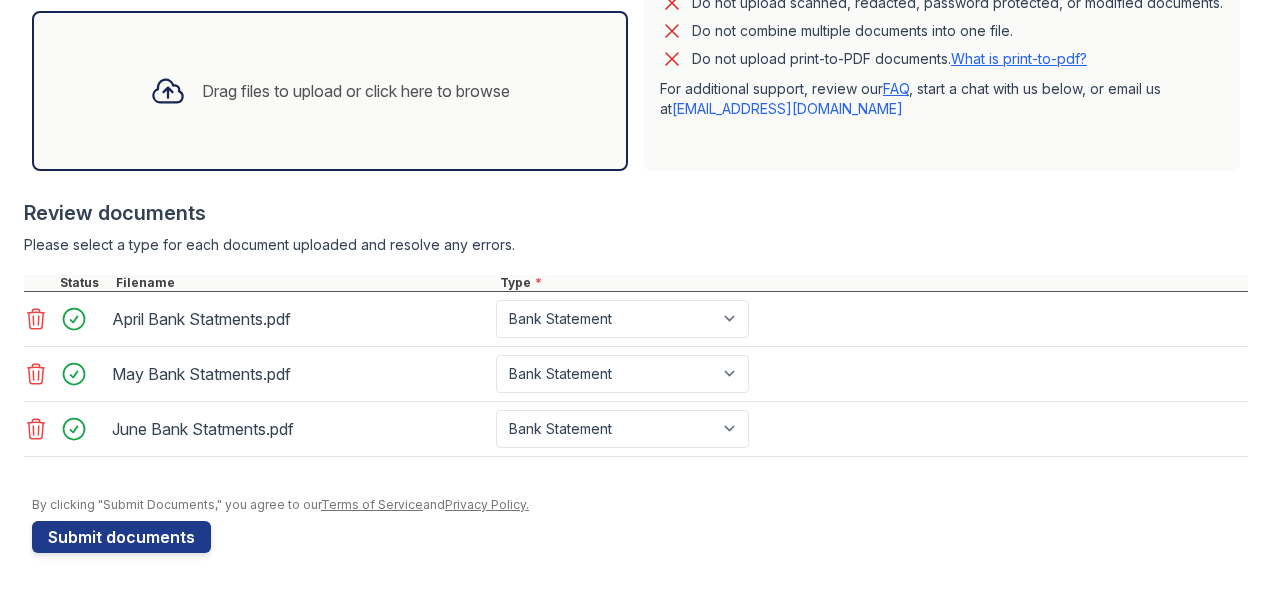 click 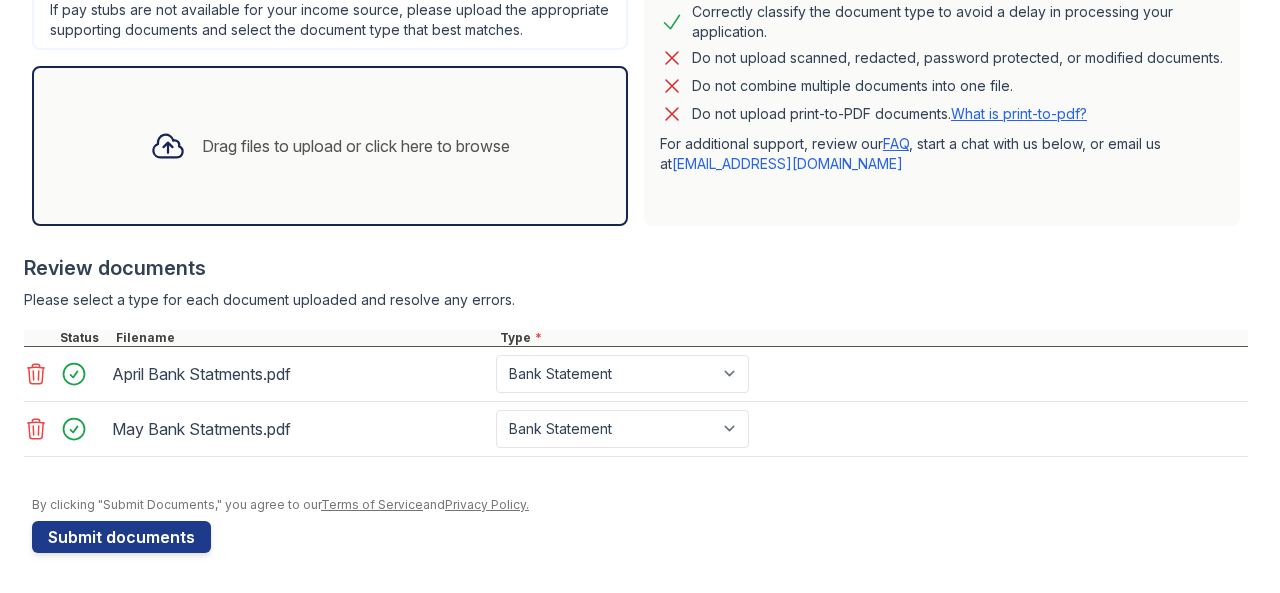 click 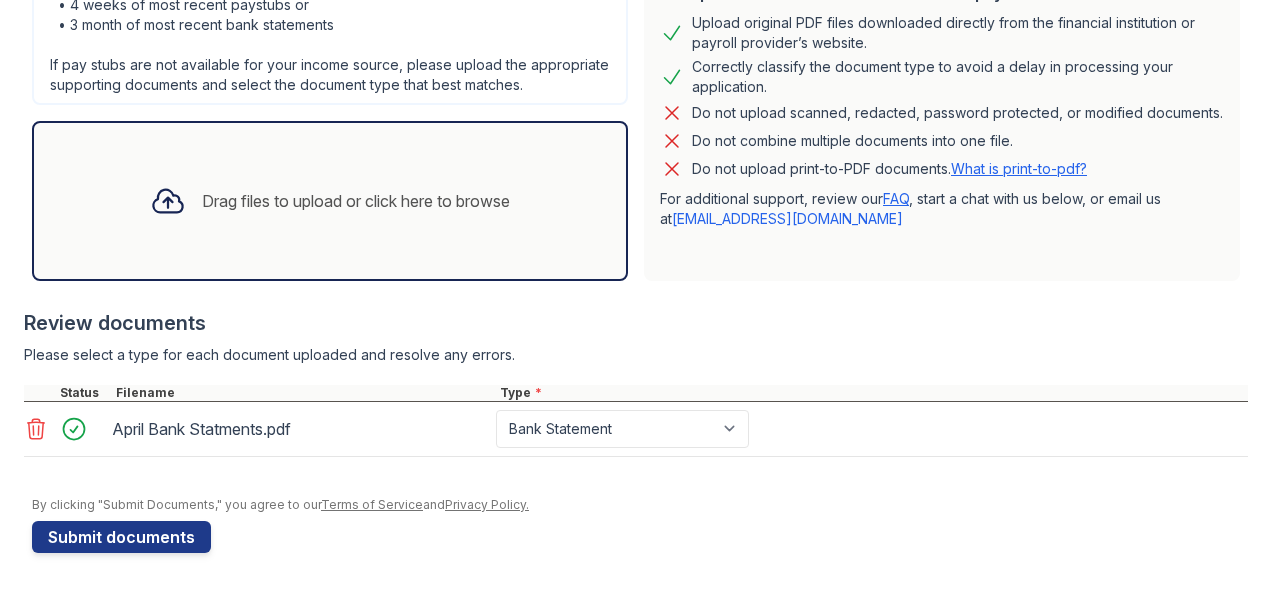 scroll, scrollTop: 563, scrollLeft: 0, axis: vertical 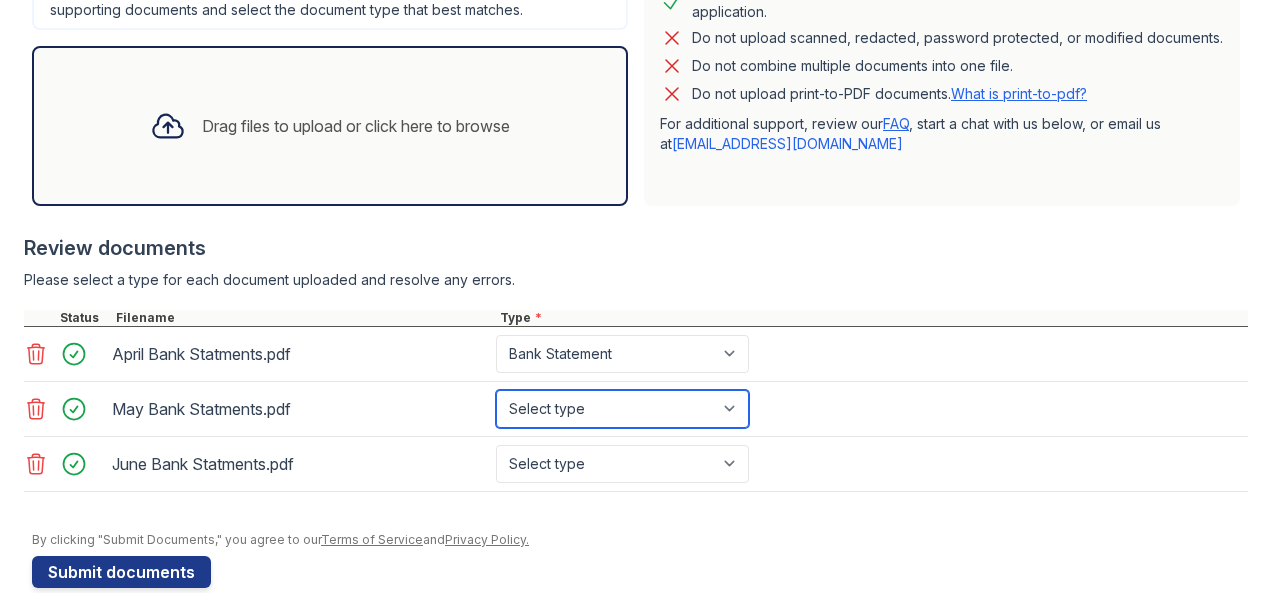 click on "Select type
Paystub
Bank Statement
Offer Letter
Tax Documents
Benefit Award Letter
Investment Account Statement
Other" at bounding box center [622, 409] 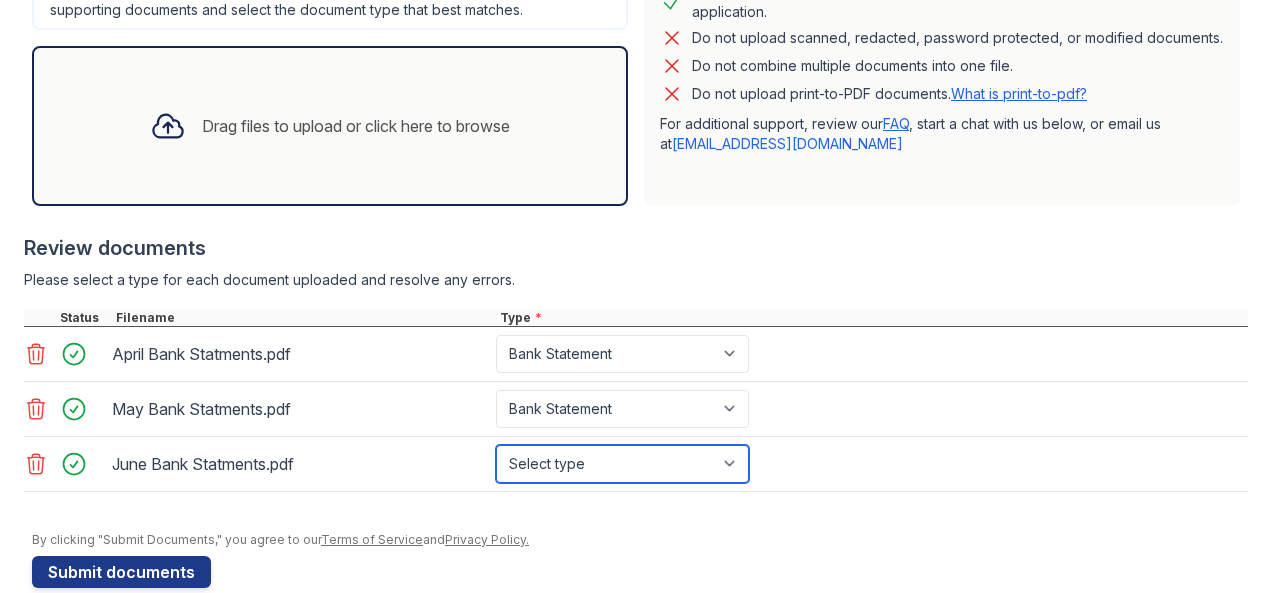 click on "Select type
Paystub
Bank Statement
Offer Letter
Tax Documents
Benefit Award Letter
Investment Account Statement
Other" at bounding box center (622, 464) 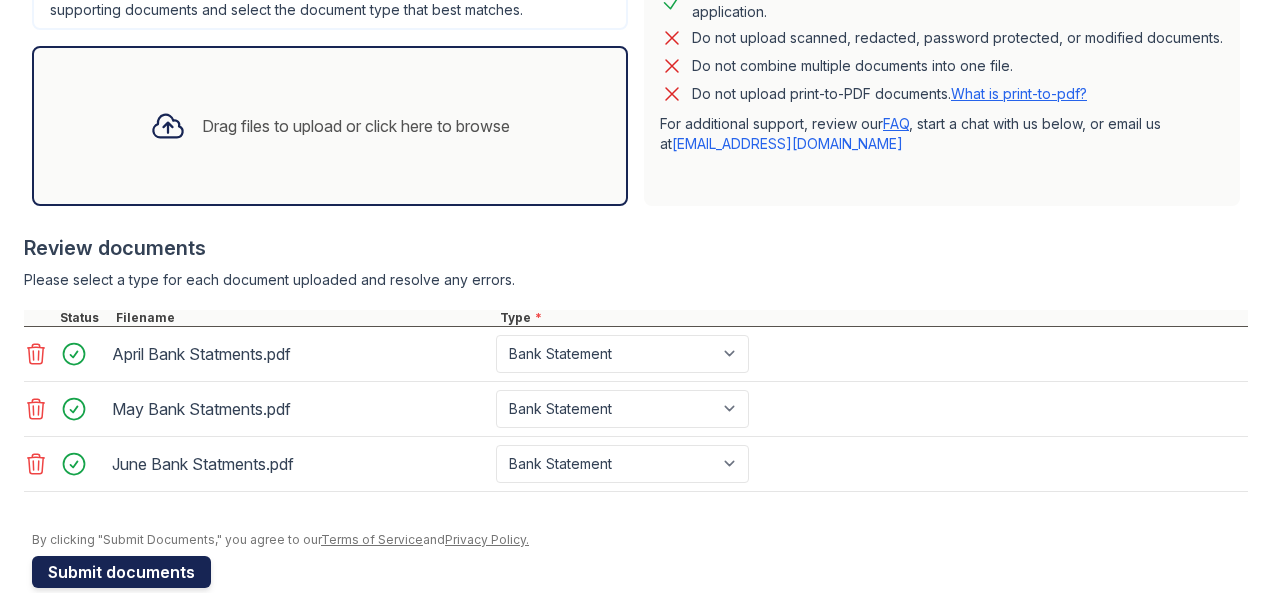 click on "Submit documents" at bounding box center (121, 572) 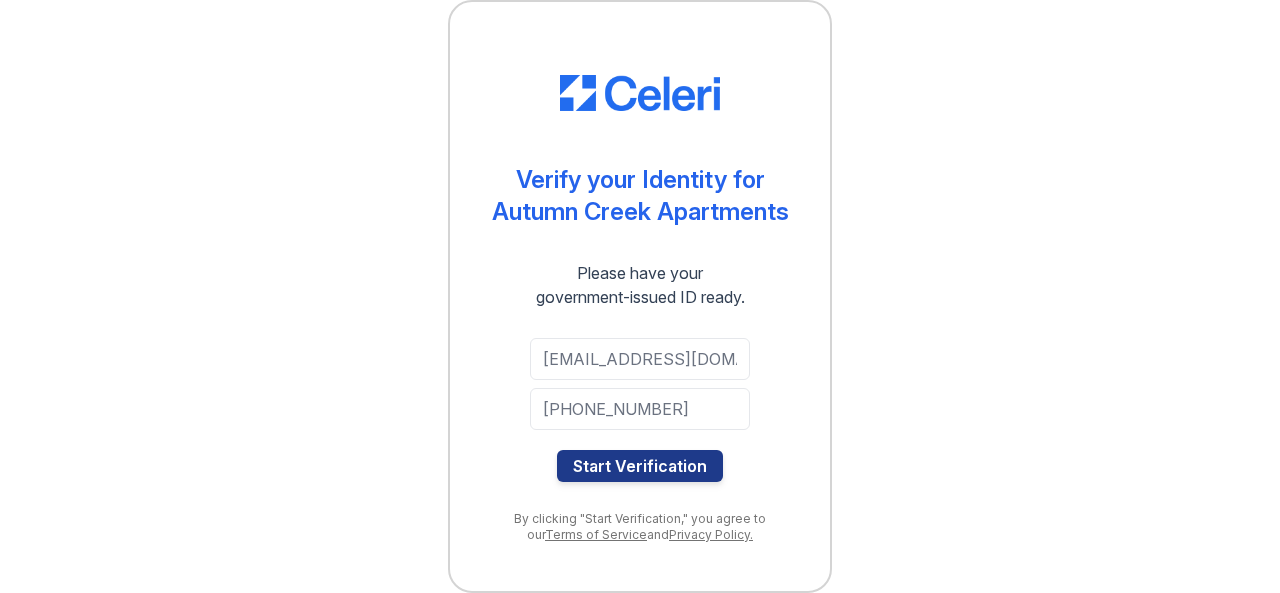 scroll, scrollTop: 0, scrollLeft: 0, axis: both 